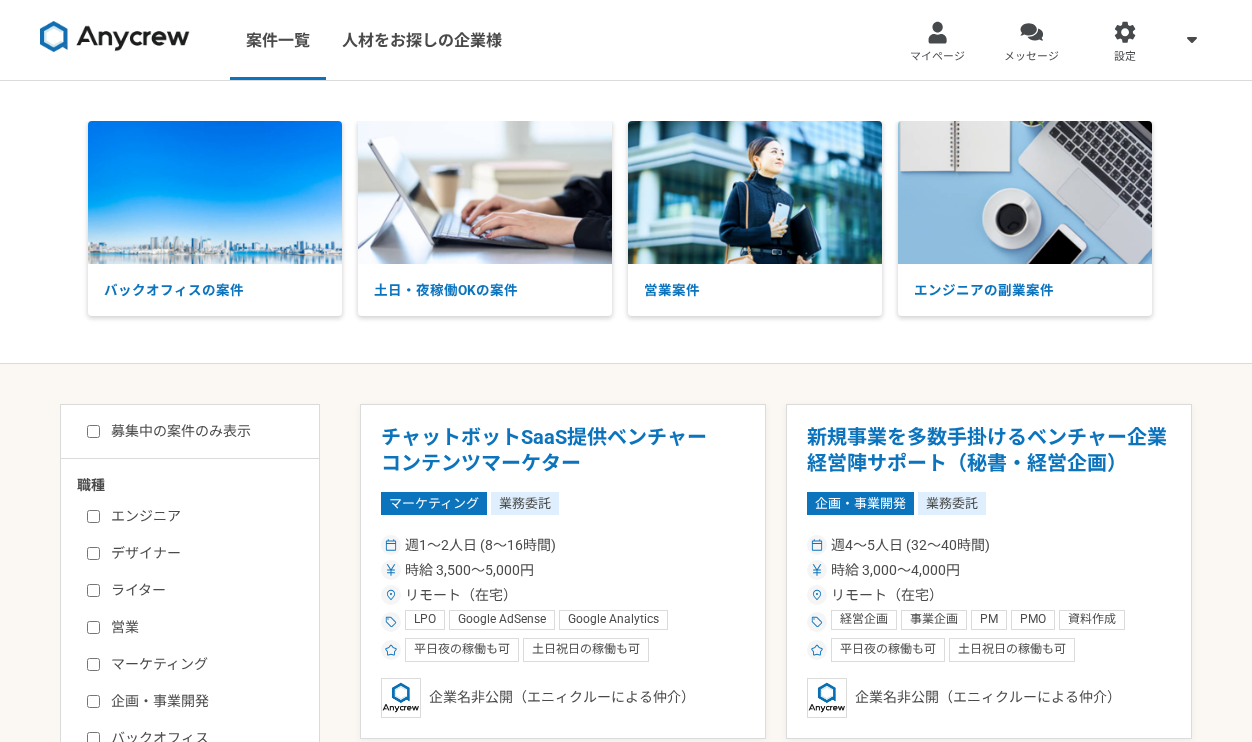 scroll, scrollTop: 0, scrollLeft: 0, axis: both 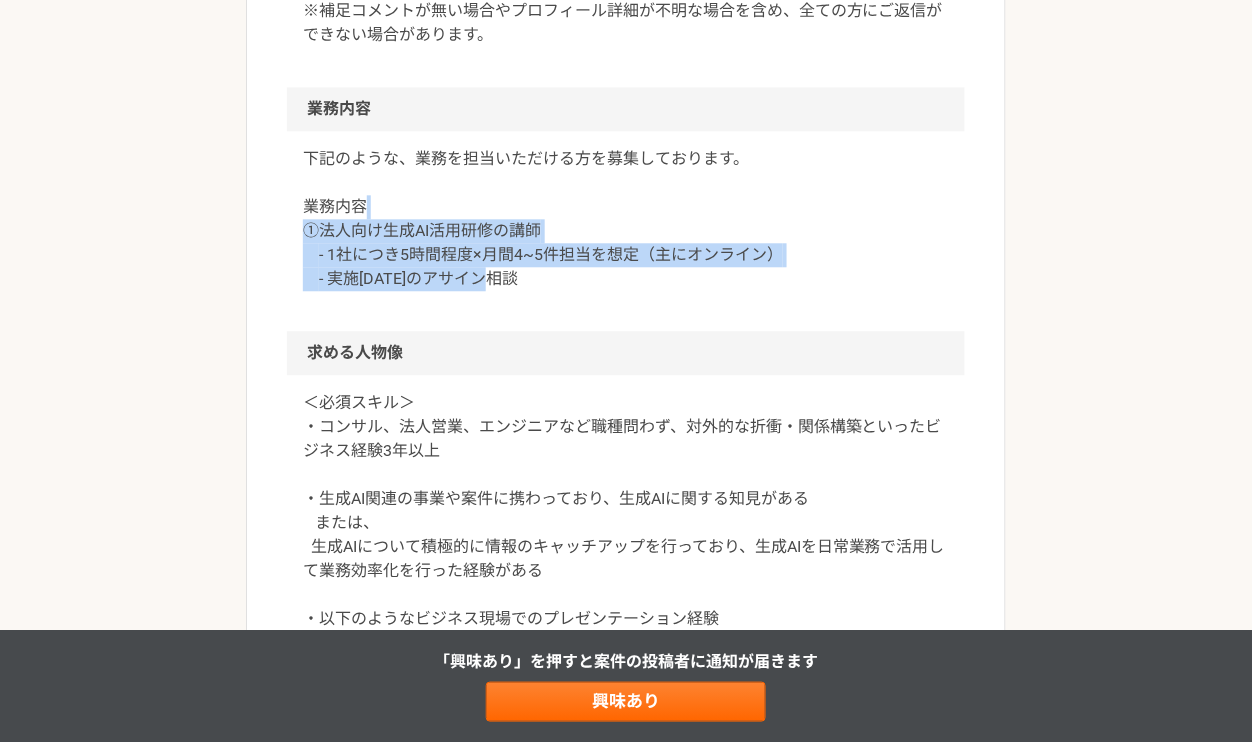 drag, startPoint x: 620, startPoint y: 282, endPoint x: 620, endPoint y: 213, distance: 69 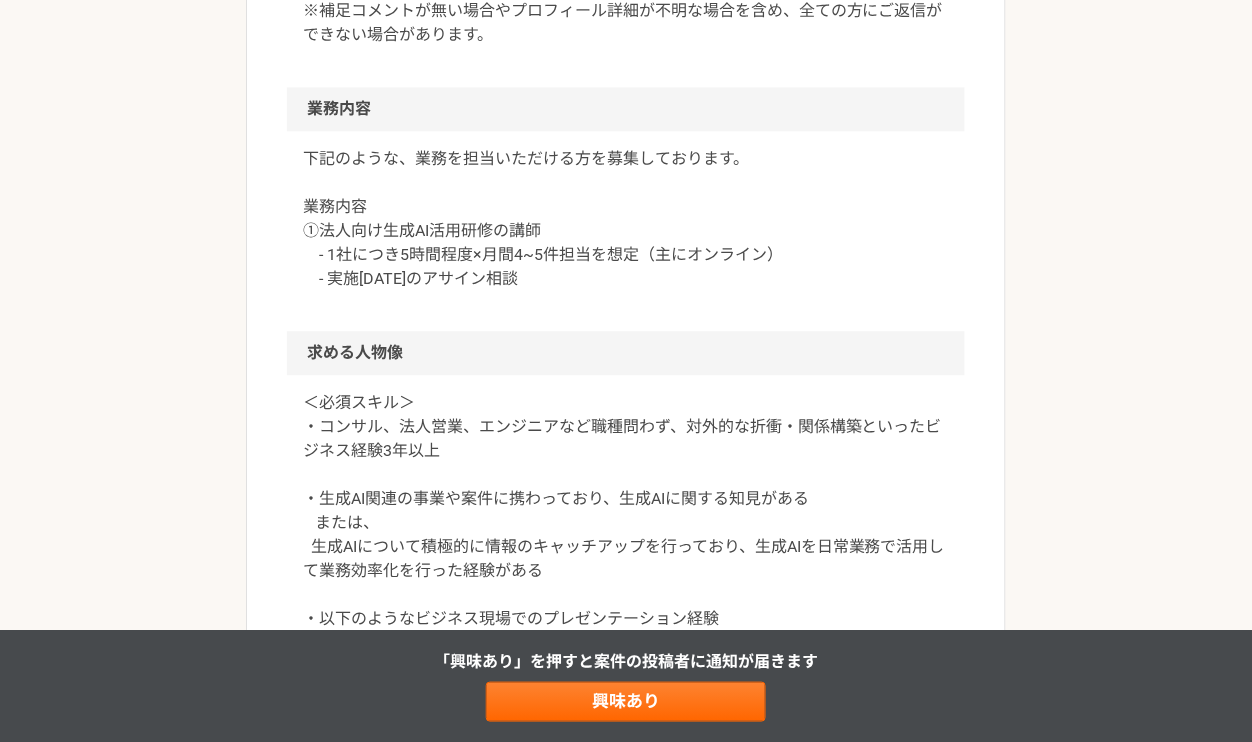 click on "下記のような、業務を担当いただける方を募集しております。
業務内容
①法人向け生成AI活用研修の講師
- 1社につき5時間程度×月間4~5件担当を想定（主にオンライン）
- 実施1ヶ月前のアサイン相談" at bounding box center [626, 219] 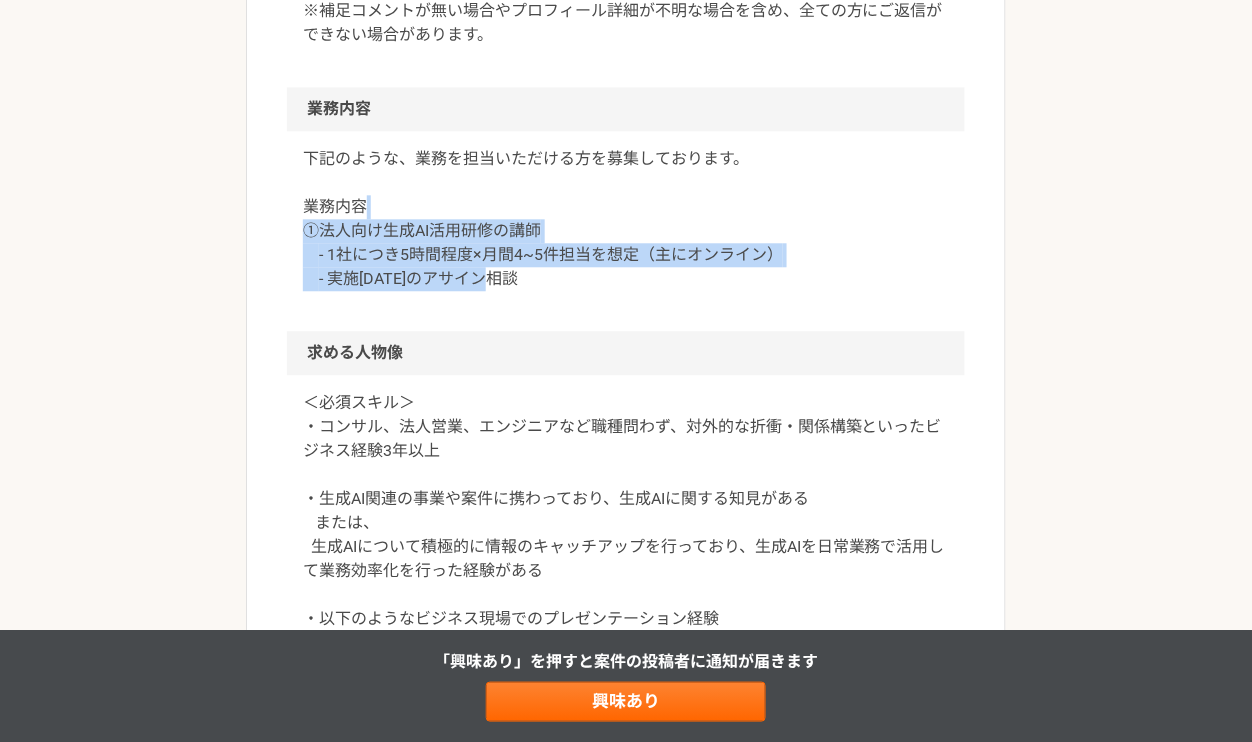 drag, startPoint x: 642, startPoint y: 280, endPoint x: 653, endPoint y: 206, distance: 74.8131 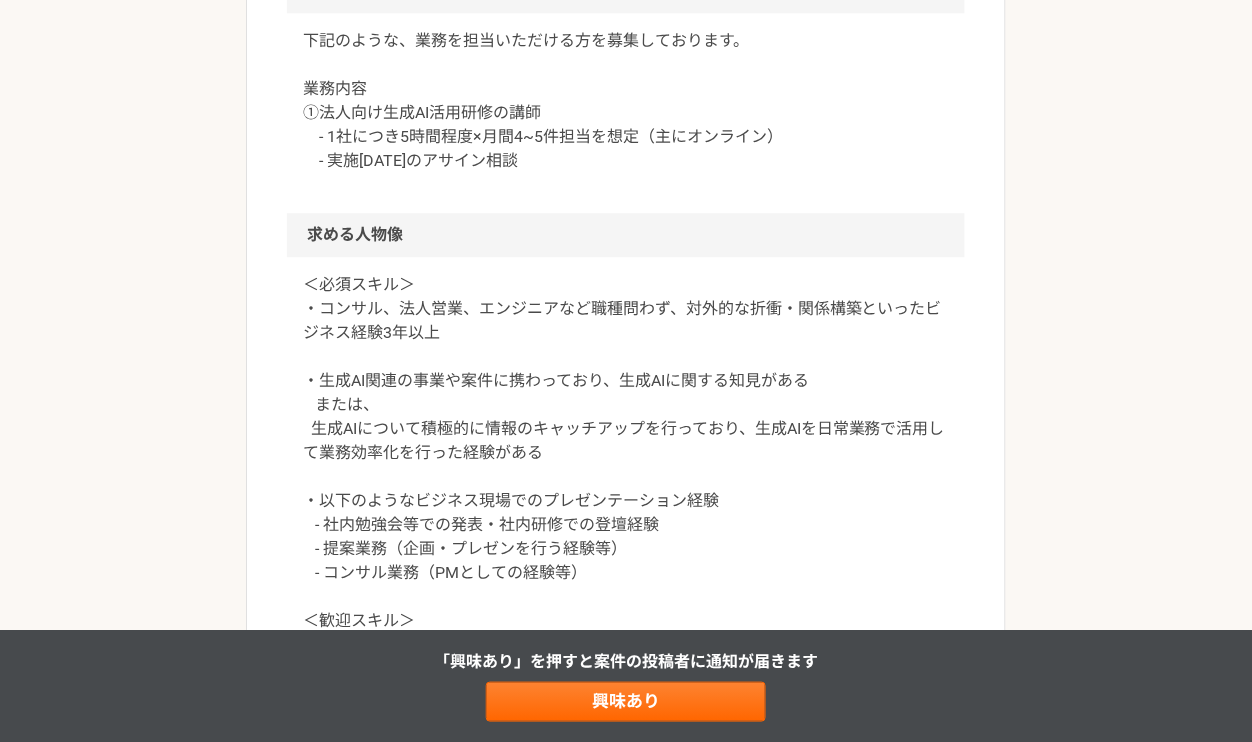 scroll, scrollTop: 1100, scrollLeft: 0, axis: vertical 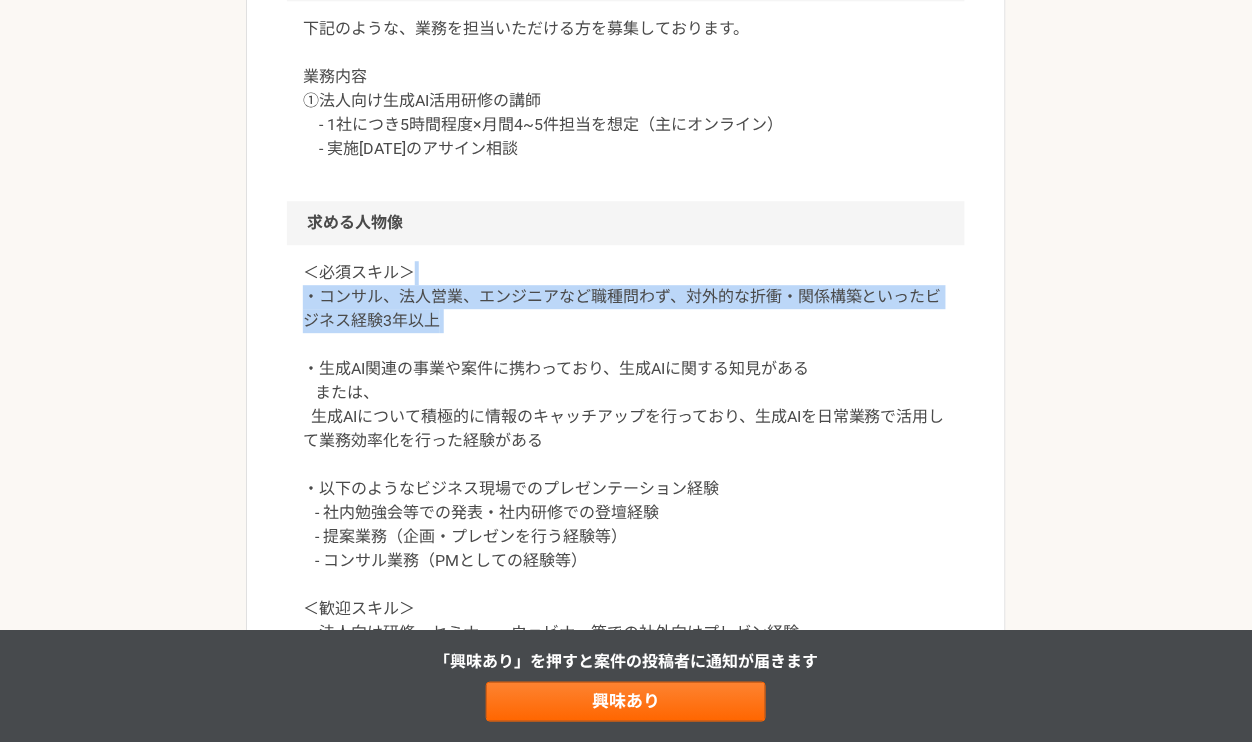 drag, startPoint x: 571, startPoint y: 339, endPoint x: 574, endPoint y: 273, distance: 66.068146 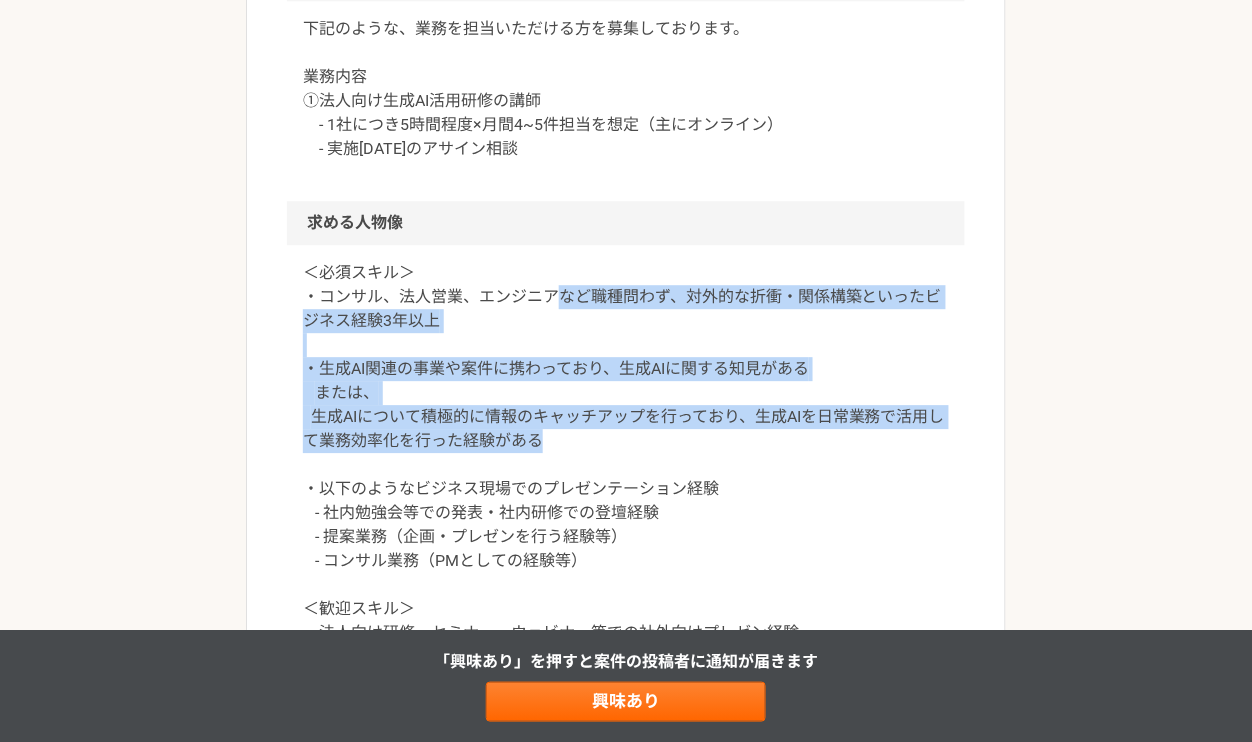 drag, startPoint x: 570, startPoint y: 436, endPoint x: 566, endPoint y: 290, distance: 146.05478 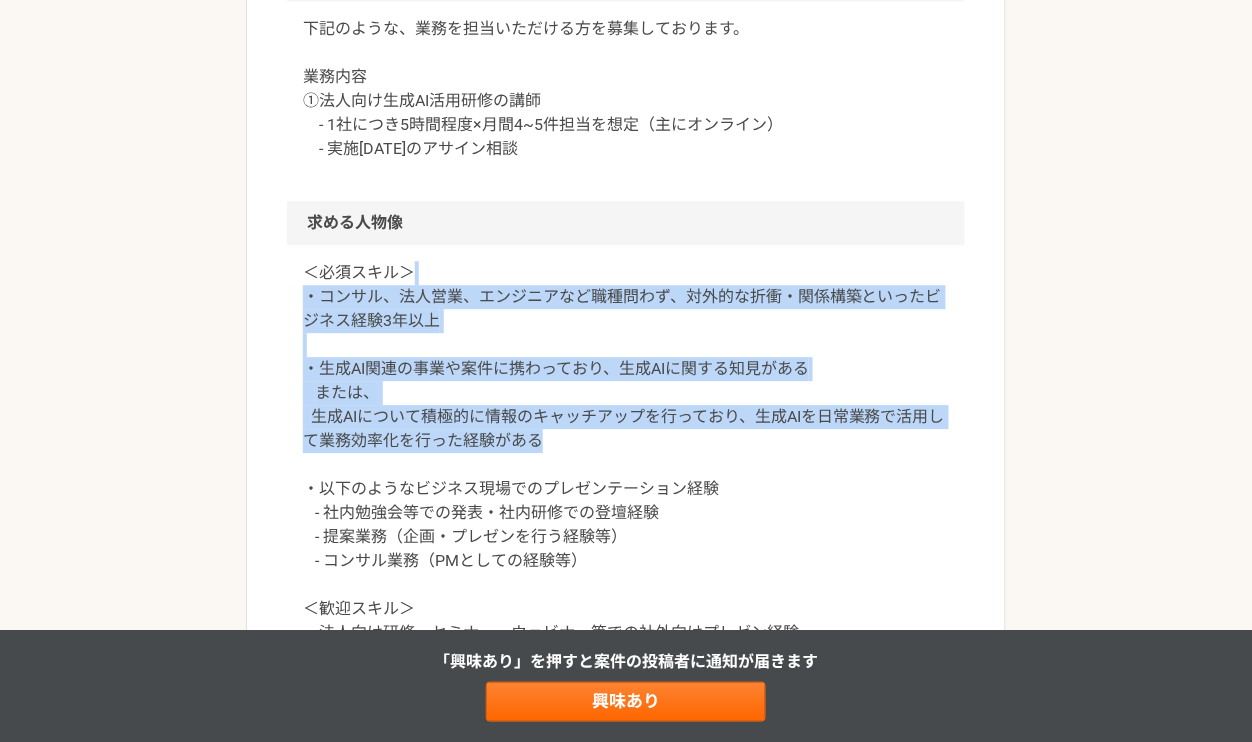 drag, startPoint x: 551, startPoint y: 435, endPoint x: 562, endPoint y: 277, distance: 158.38245 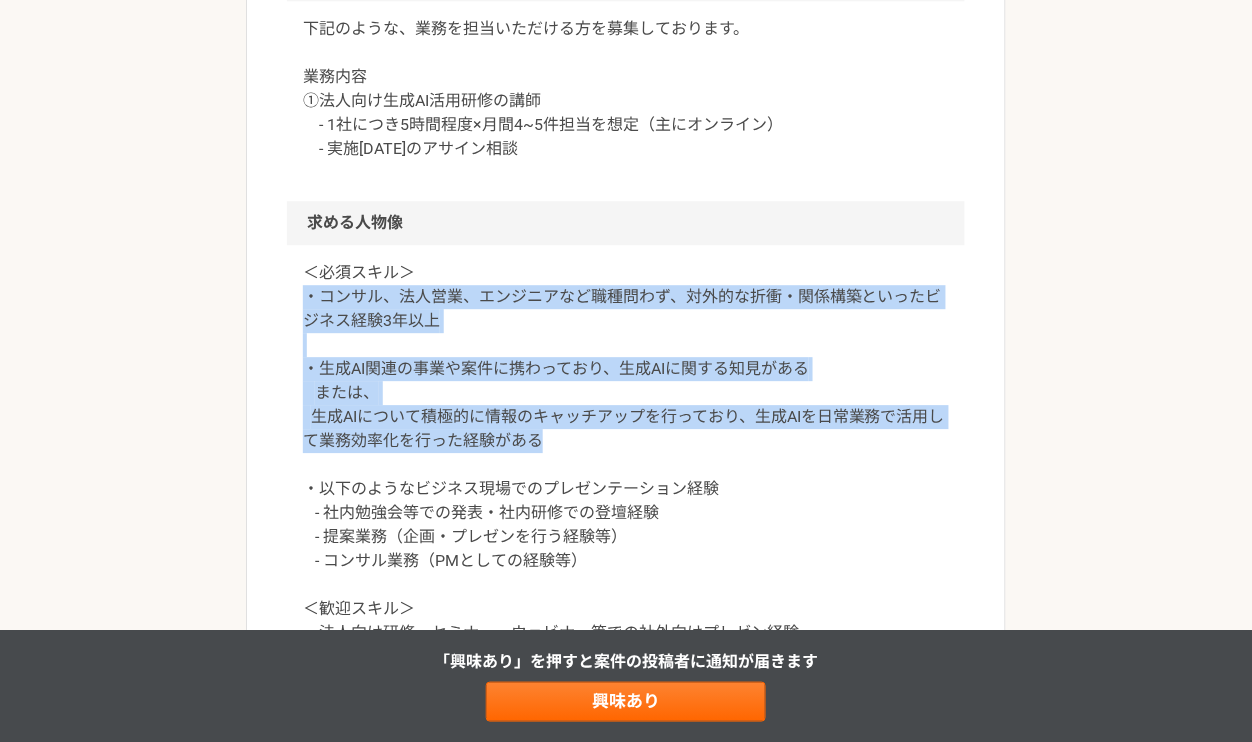 drag, startPoint x: 550, startPoint y: 435, endPoint x: 299, endPoint y: 291, distance: 289.37347 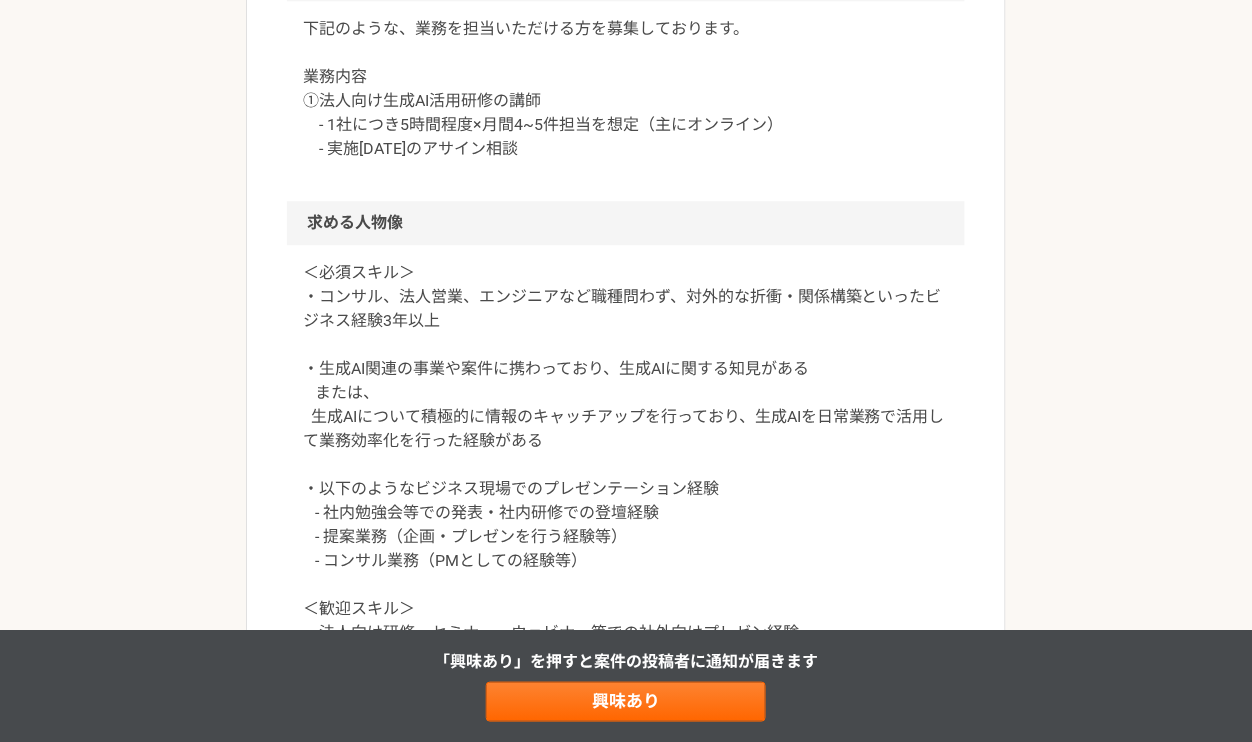click on "＜必須スキル＞
・コンサル、法人営業、エンジニアなど職種問わず、対外的な折衝・関係構築といったビジネス経験3年以上
・生成AI関連の事業や案件に携わっており、生成AIに関する知見がある
または、
生成AIについて積極的に情報のキャッチアップを行っており、生成AIを日常業務で活用して業務効率化を行った経験がある
・以下のようなビジネス現場でのプレゼンテーション経験
- 社内勉強会等での発表・社内研修での登壇経験
- 提案業務（企画・プレゼンを行う経験等）
- コンサル業務（PMとしての経験等）
＜歓迎スキル＞
・法人向け研修・セミナー・ウェビナー等での社外向けプレゼン経験
・社内勉強会等での発表・社内研修での登壇経験
・DX推進・変革プロジェクト経験" at bounding box center [626, 477] 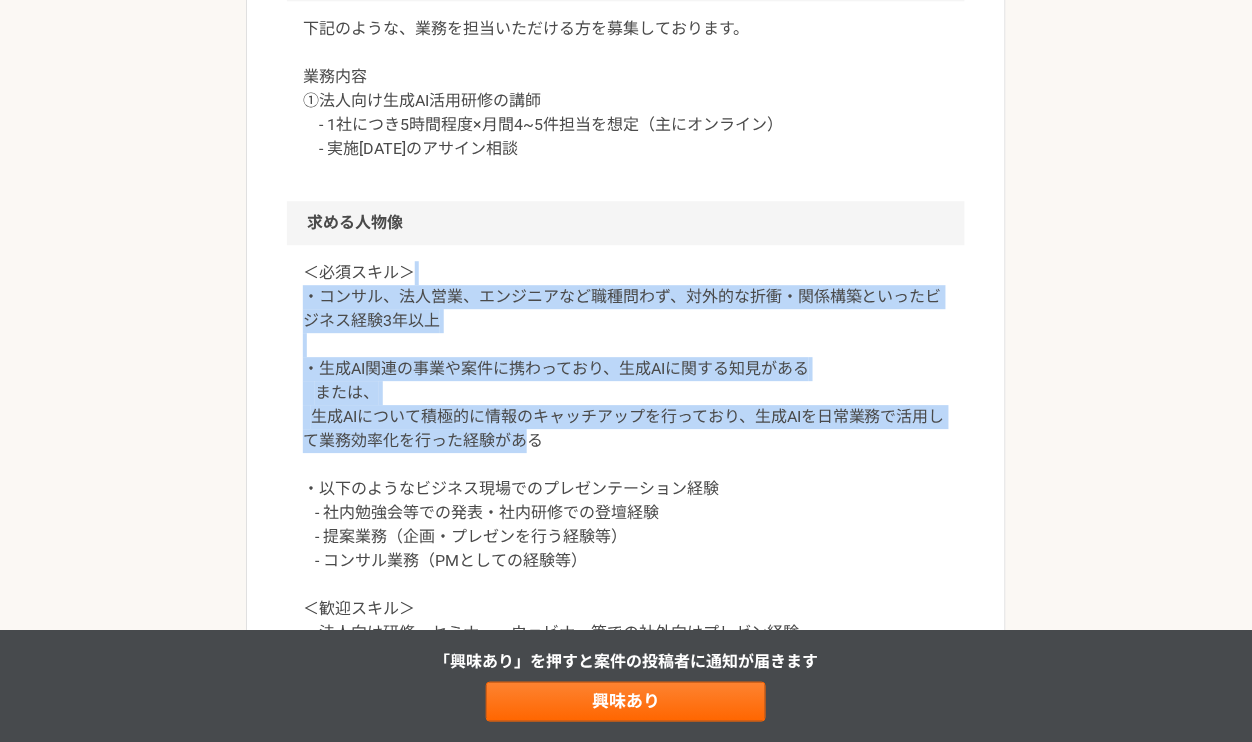 drag, startPoint x: 530, startPoint y: 448, endPoint x: 550, endPoint y: 262, distance: 187.07217 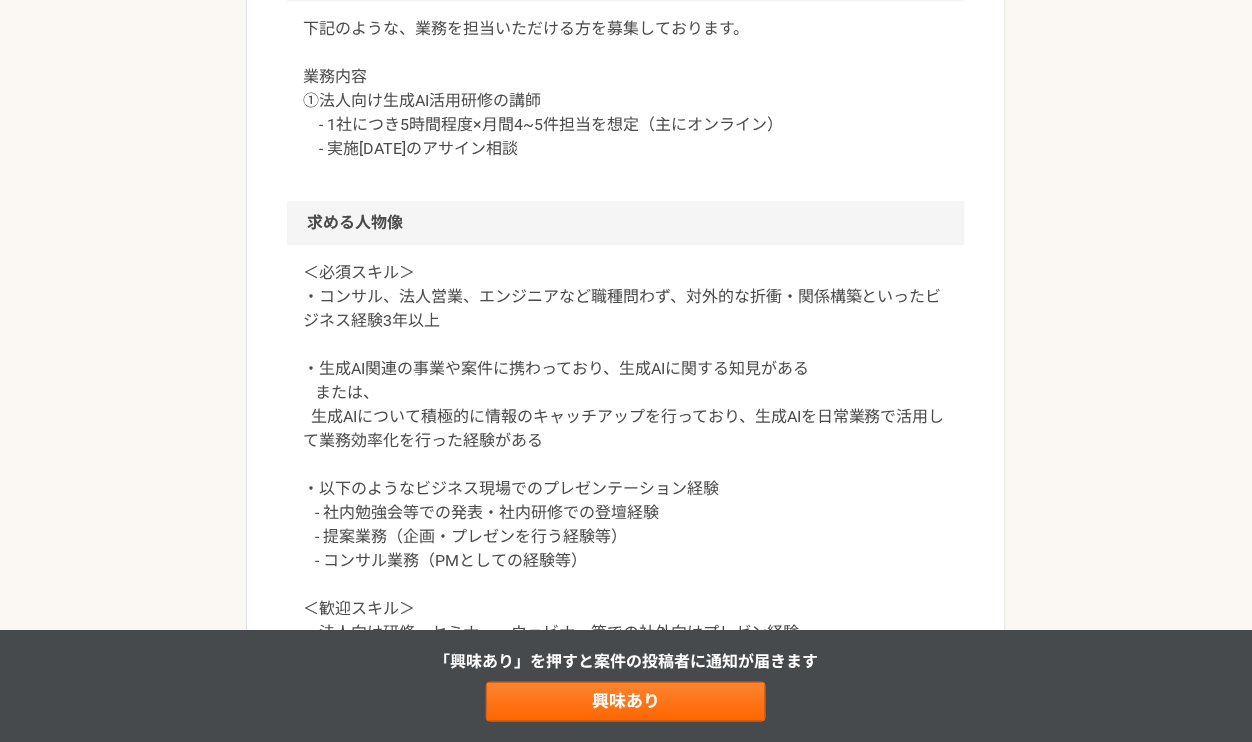 click on "＜必須スキル＞
・コンサル、法人営業、エンジニアなど職種問わず、対外的な折衝・関係構築といったビジネス経験3年以上
・生成AI関連の事業や案件に携わっており、生成AIに関する知見がある
または、
生成AIについて積極的に情報のキャッチアップを行っており、生成AIを日常業務で活用して業務効率化を行った経験がある
・以下のようなビジネス現場でのプレゼンテーション経験
- 社内勉強会等での発表・社内研修での登壇経験
- 提案業務（企画・プレゼンを行う経験等）
- コンサル業務（PMとしての経験等）
＜歓迎スキル＞
・法人向け研修・セミナー・ウェビナー等での社外向けプレゼン経験
・社内勉強会等での発表・社内研修での登壇経験
・DX推進・変革プロジェクト経験" at bounding box center (626, 477) 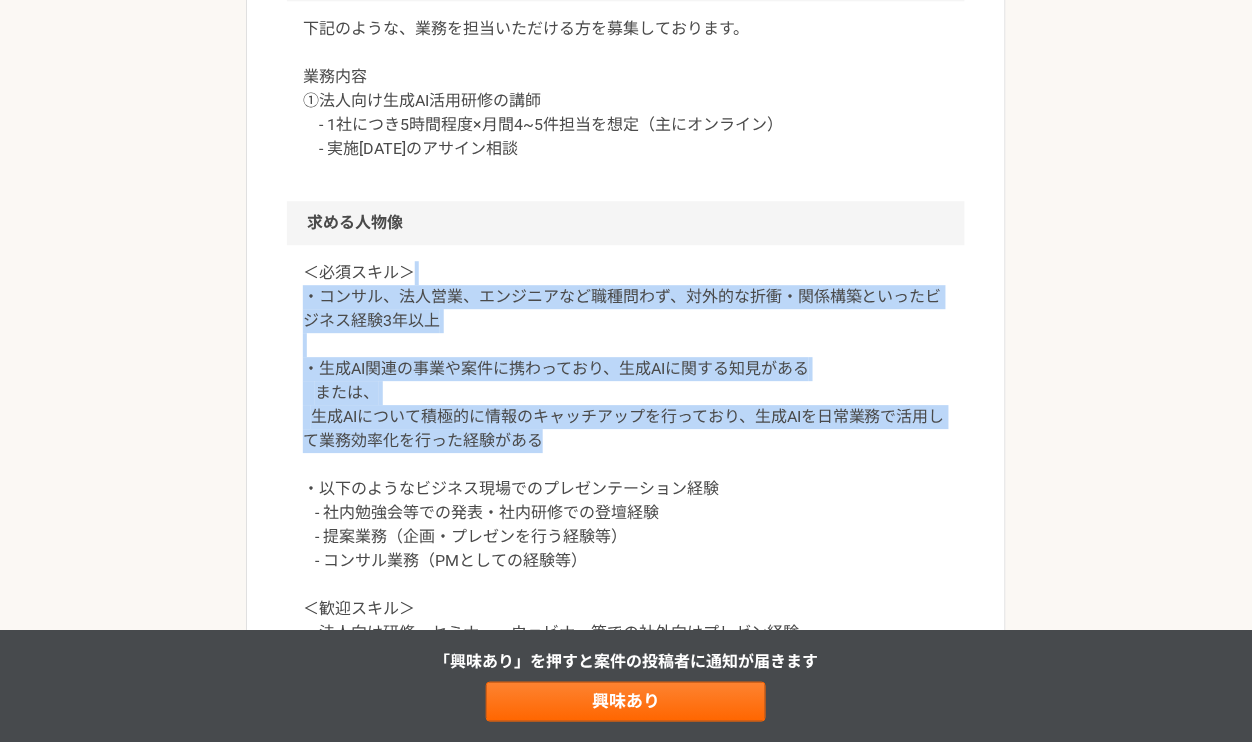 drag, startPoint x: 544, startPoint y: 445, endPoint x: 572, endPoint y: 261, distance: 186.11824 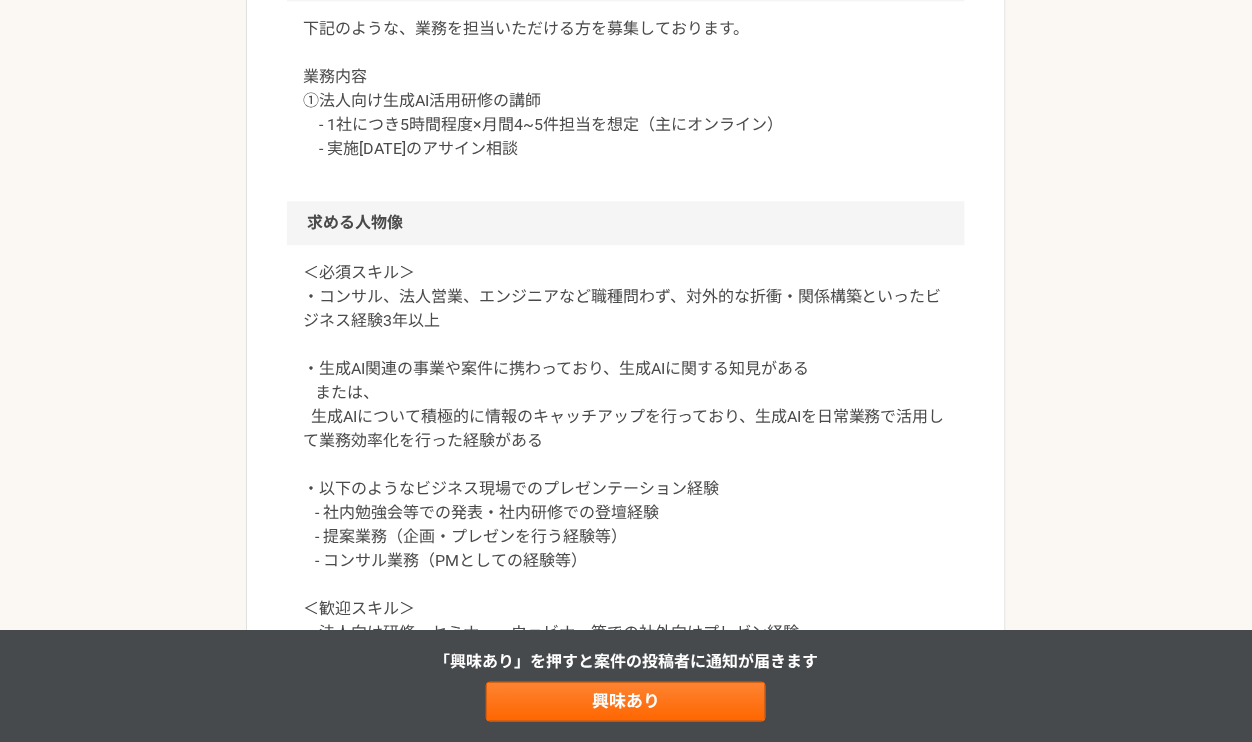 click on "＜必須スキル＞
・コンサル、法人営業、エンジニアなど職種問わず、対外的な折衝・関係構築といったビジネス経験3年以上
・生成AI関連の事業や案件に携わっており、生成AIに関する知見がある
または、
生成AIについて積極的に情報のキャッチアップを行っており、生成AIを日常業務で活用して業務効率化を行った経験がある
・以下のようなビジネス現場でのプレゼンテーション経験
- 社内勉強会等での発表・社内研修での登壇経験
- 提案業務（企画・プレゼンを行う経験等）
- コンサル業務（PMとしての経験等）
＜歓迎スキル＞
・法人向け研修・セミナー・ウェビナー等での社外向けプレゼン経験
・社内勉強会等での発表・社内研修での登壇経験
・DX推進・変革プロジェクト経験" at bounding box center [626, 477] 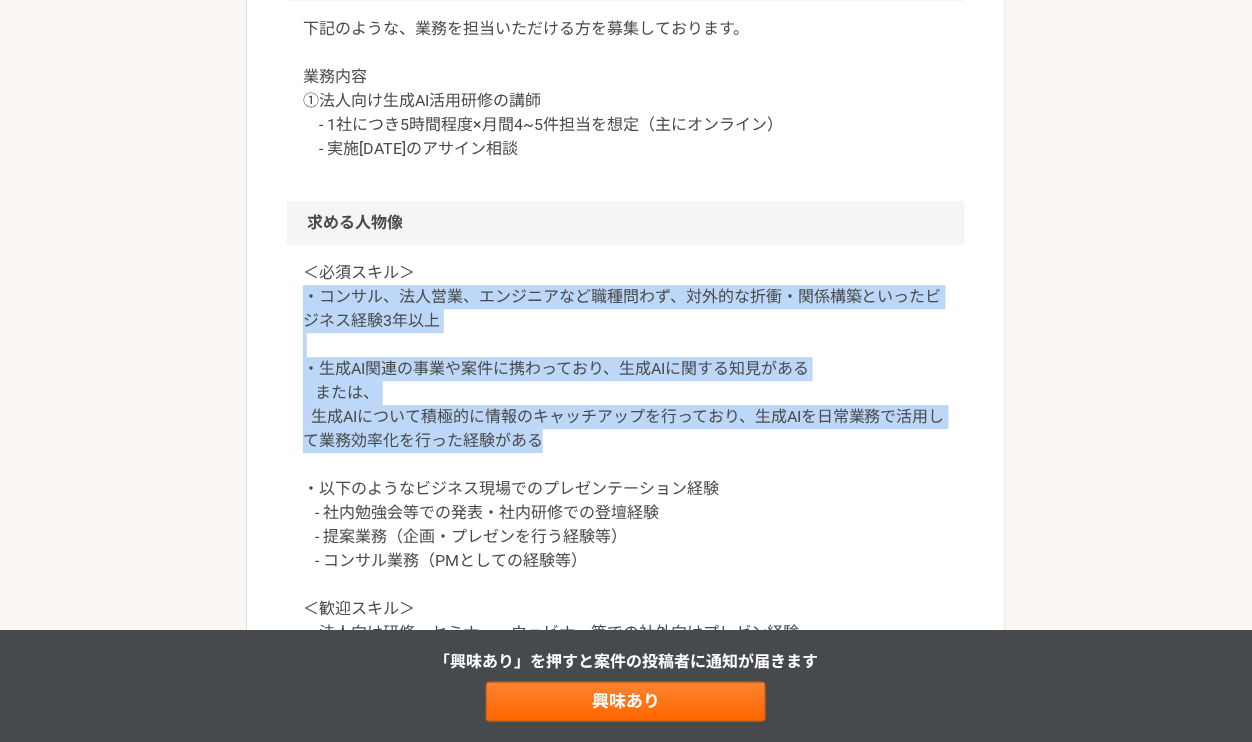 drag, startPoint x: 569, startPoint y: 441, endPoint x: 289, endPoint y: 290, distance: 318.12103 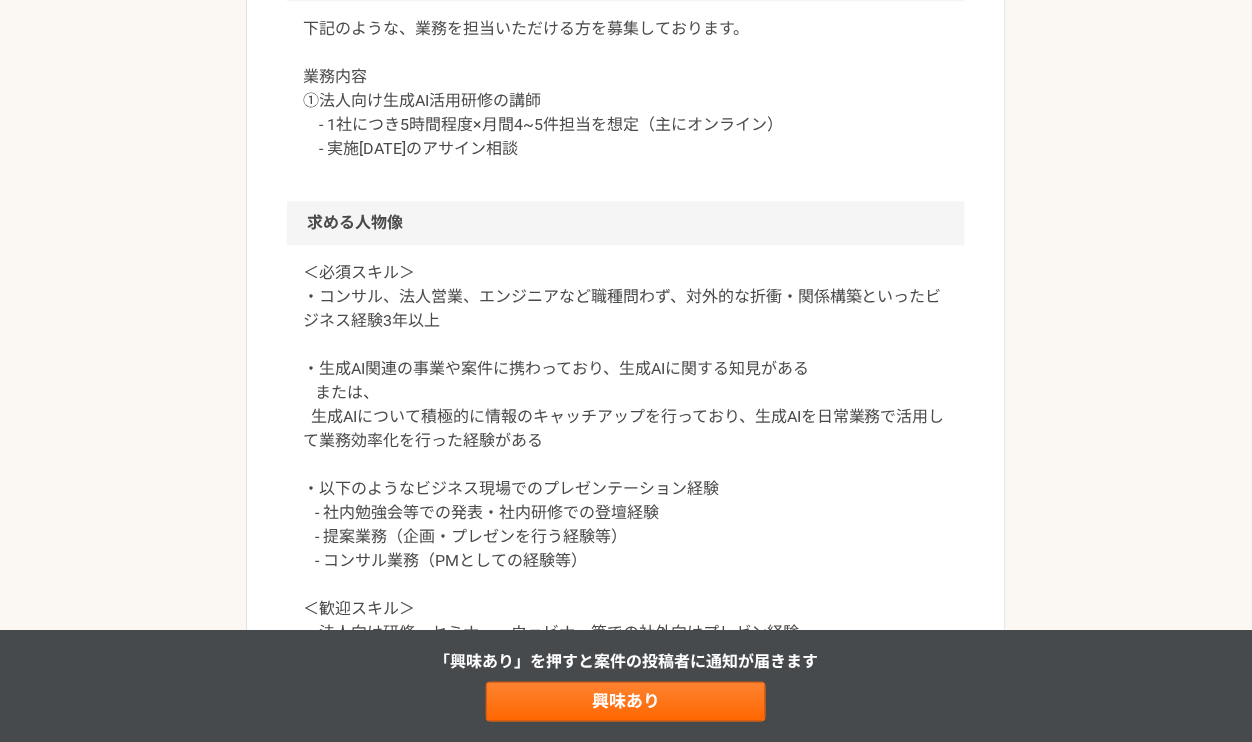 click on "＜必須スキル＞
・コンサル、法人営業、エンジニアなど職種問わず、対外的な折衝・関係構築といったビジネス経験3年以上
・生成AI関連の事業や案件に携わっており、生成AIに関する知見がある
または、
生成AIについて積極的に情報のキャッチアップを行っており、生成AIを日常業務で活用して業務効率化を行った経験がある
・以下のようなビジネス現場でのプレゼンテーション経験
- 社内勉強会等での発表・社内研修での登壇経験
- 提案業務（企画・プレゼンを行う経験等）
- コンサル業務（PMとしての経験等）
＜歓迎スキル＞
・法人向け研修・セミナー・ウェビナー等での社外向けプレゼン経験
・社内勉強会等での発表・社内研修での登壇経験
・DX推進・変革プロジェクト経験" at bounding box center (626, 477) 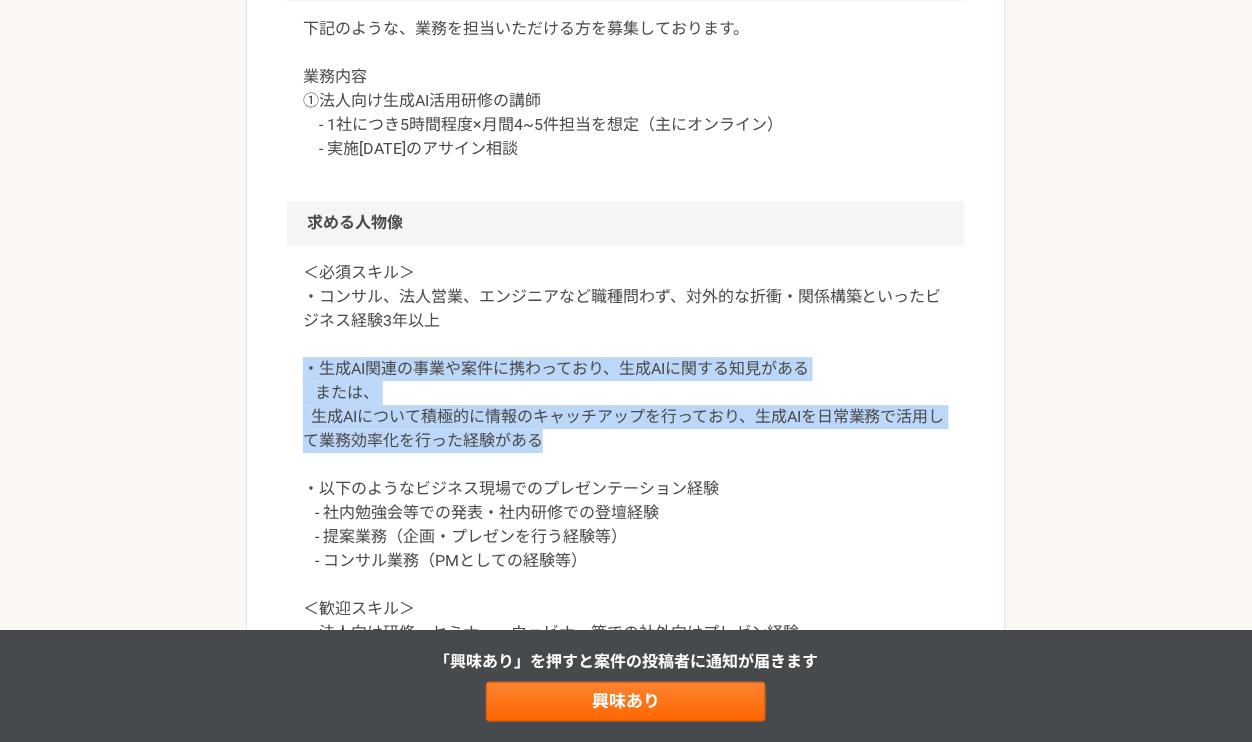 drag, startPoint x: 549, startPoint y: 444, endPoint x: 297, endPoint y: 368, distance: 263.21094 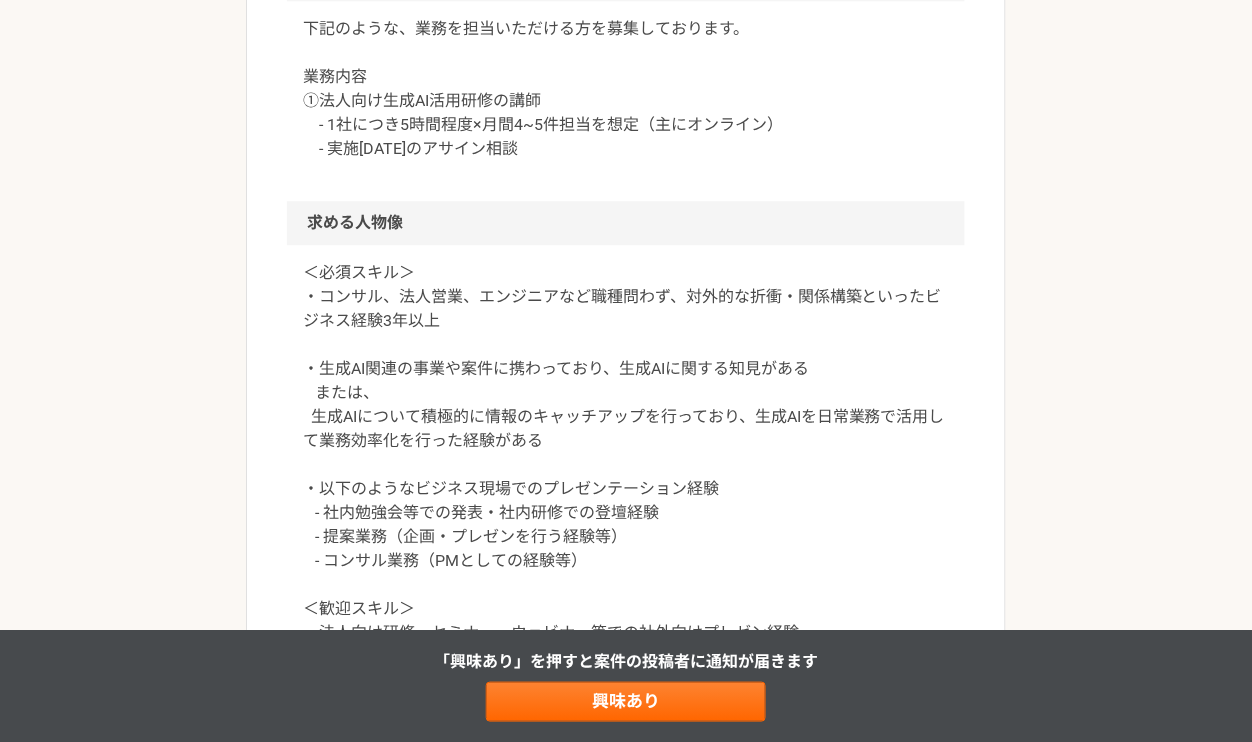 click on "＜必須スキル＞
・コンサル、法人営業、エンジニアなど職種問わず、対外的な折衝・関係構築といったビジネス経験3年以上
・生成AI関連の事業や案件に携わっており、生成AIに関する知見がある
または、
生成AIについて積極的に情報のキャッチアップを行っており、生成AIを日常業務で活用して業務効率化を行った経験がある
・以下のようなビジネス現場でのプレゼンテーション経験
- 社内勉強会等での発表・社内研修での登壇経験
- 提案業務（企画・プレゼンを行う経験等）
- コンサル業務（PMとしての経験等）
＜歓迎スキル＞
・法人向け研修・セミナー・ウェビナー等での社外向けプレゼン経験
・社内勉強会等での発表・社内研修での登壇経験
・DX推進・変革プロジェクト経験" at bounding box center (626, 477) 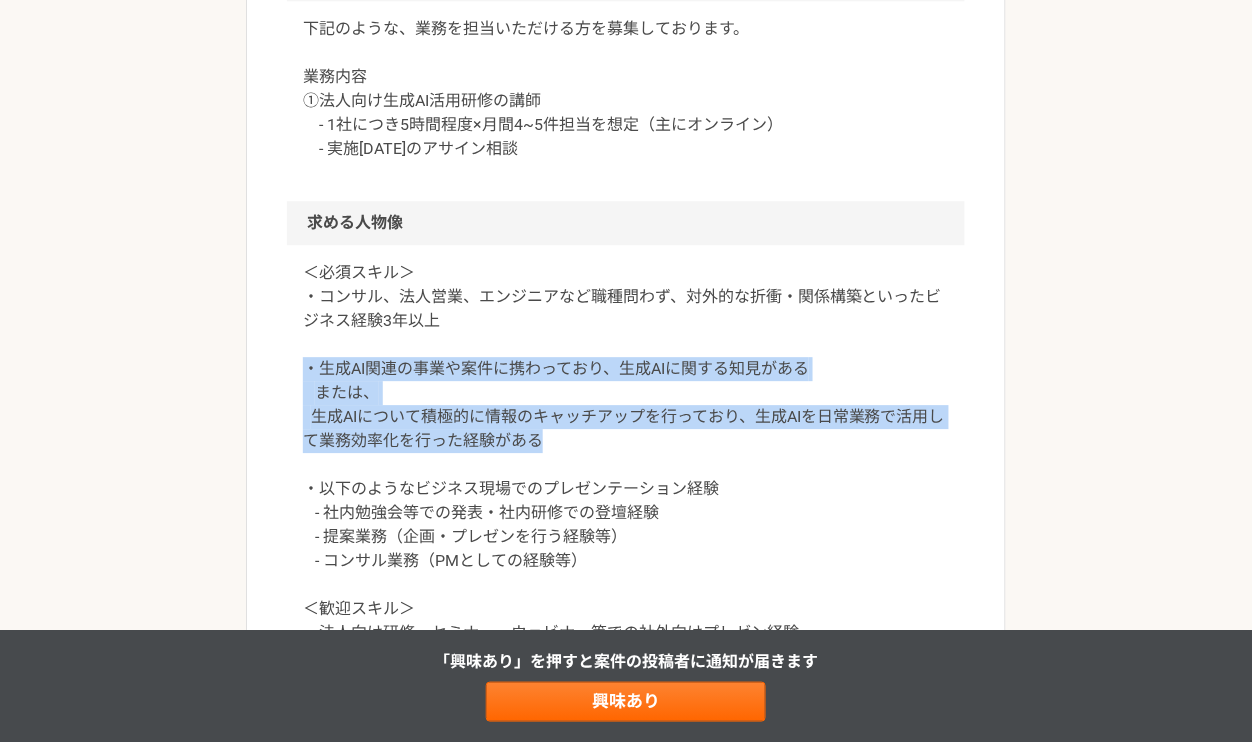 drag, startPoint x: 541, startPoint y: 447, endPoint x: 286, endPoint y: 370, distance: 266.37192 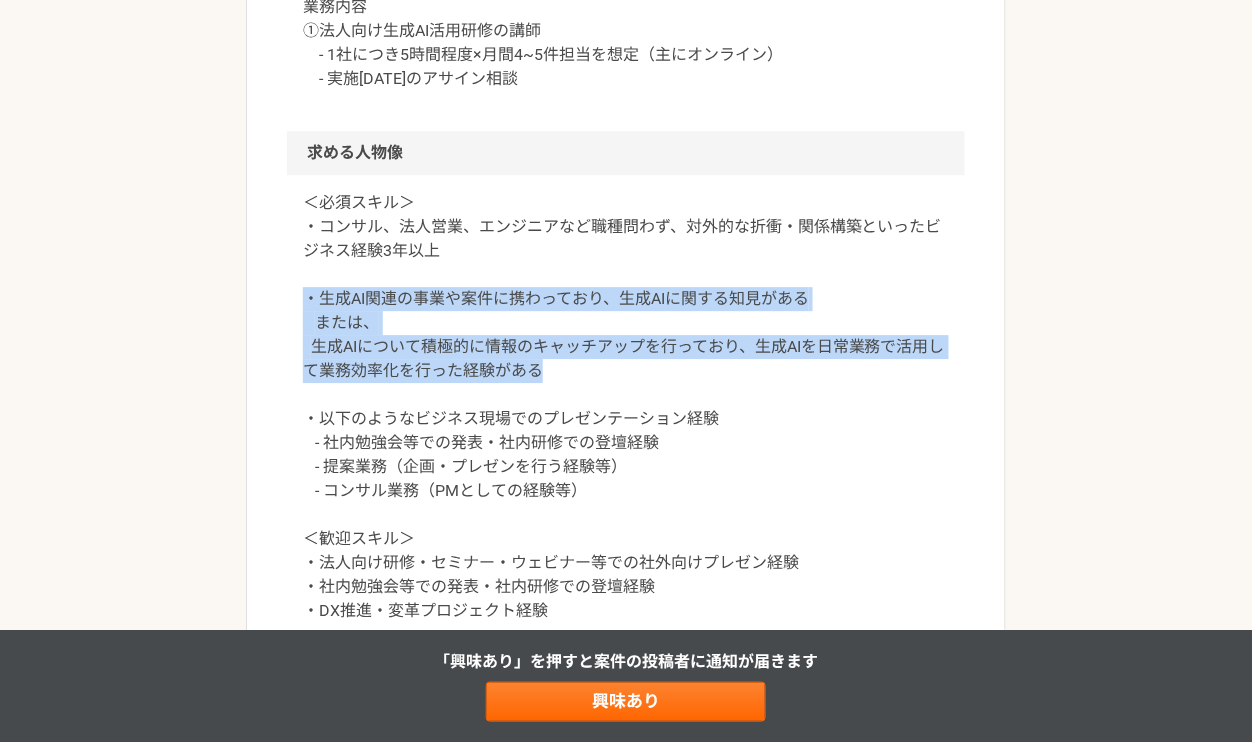 scroll, scrollTop: 1160, scrollLeft: 0, axis: vertical 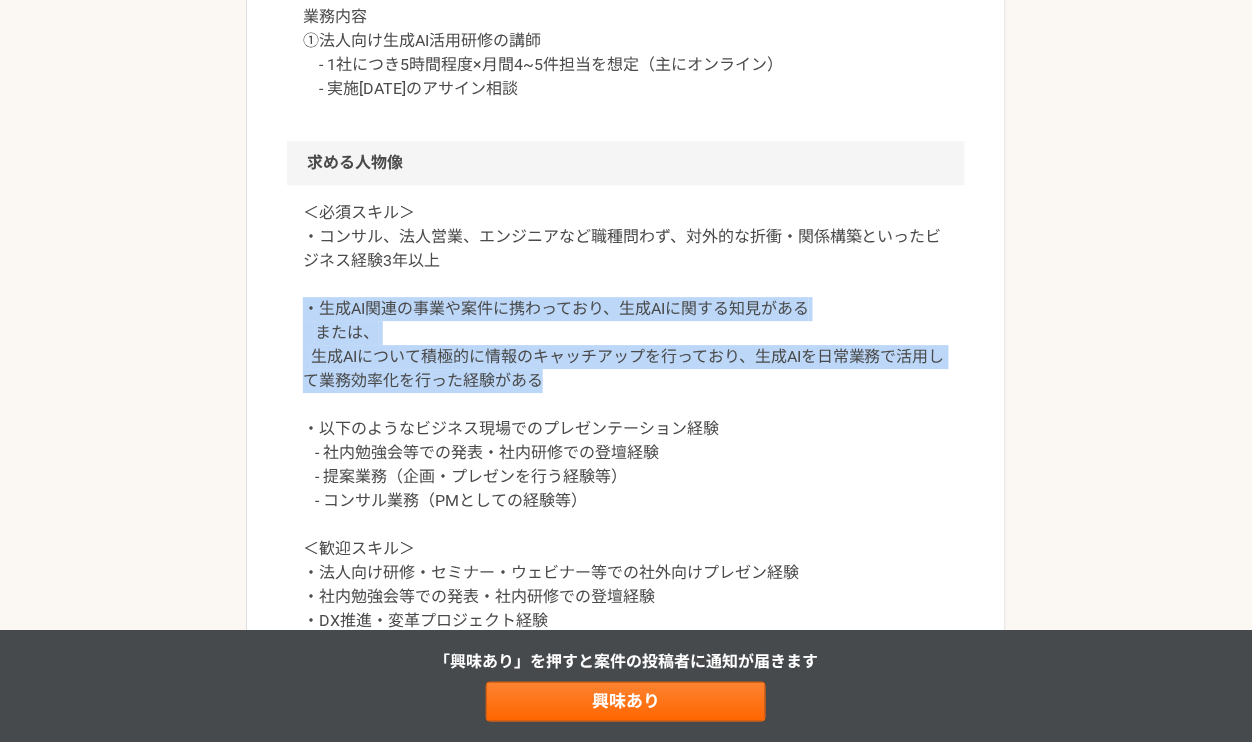 click on "＜必須スキル＞
・コンサル、法人営業、エンジニアなど職種問わず、対外的な折衝・関係構築といったビジネス経験3年以上
・生成AI関連の事業や案件に携わっており、生成AIに関する知見がある
または、
生成AIについて積極的に情報のキャッチアップを行っており、生成AIを日常業務で活用して業務効率化を行った経験がある
・以下のようなビジネス現場でのプレゼンテーション経験
- 社内勉強会等での発表・社内研修での登壇経験
- 提案業務（企画・プレゼンを行う経験等）
- コンサル業務（PMとしての経験等）
＜歓迎スキル＞
・法人向け研修・セミナー・ウェビナー等での社外向けプレゼン経験
・社内勉強会等での発表・社内研修での登壇経験
・DX推進・変革プロジェクト経験" at bounding box center (626, 417) 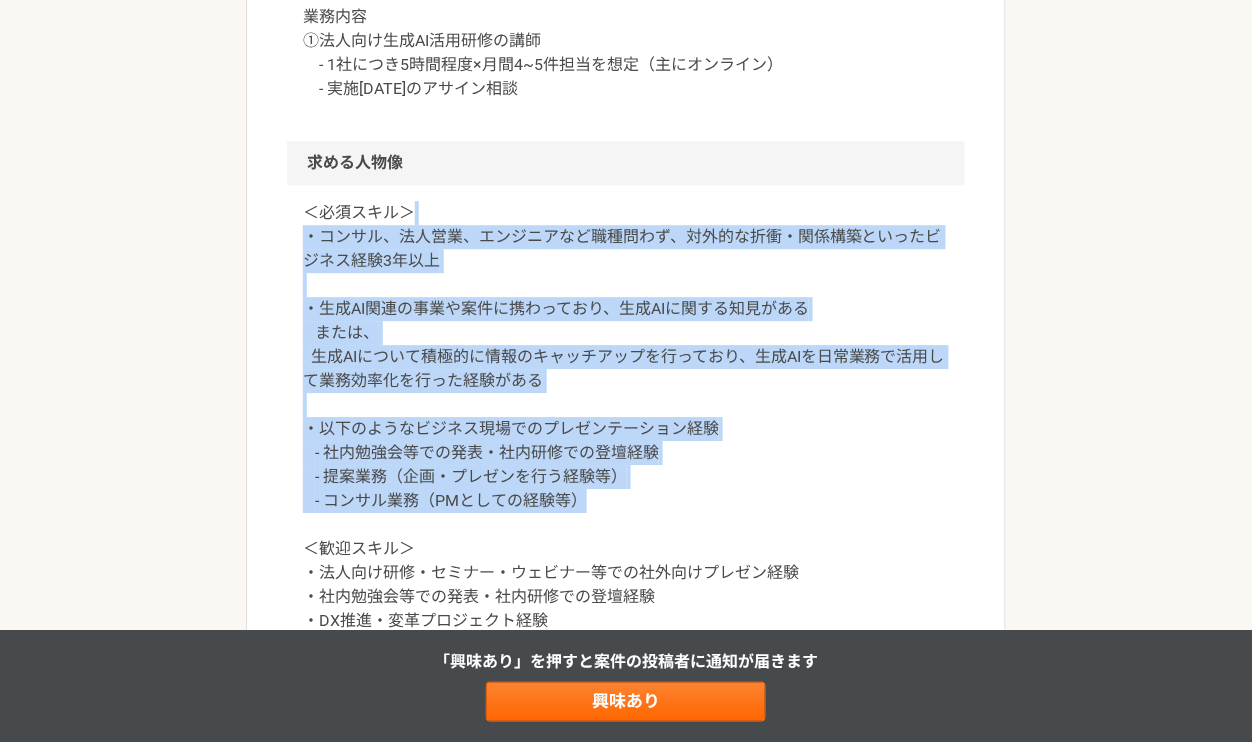 drag, startPoint x: 705, startPoint y: 506, endPoint x: 776, endPoint y: 202, distance: 312.18103 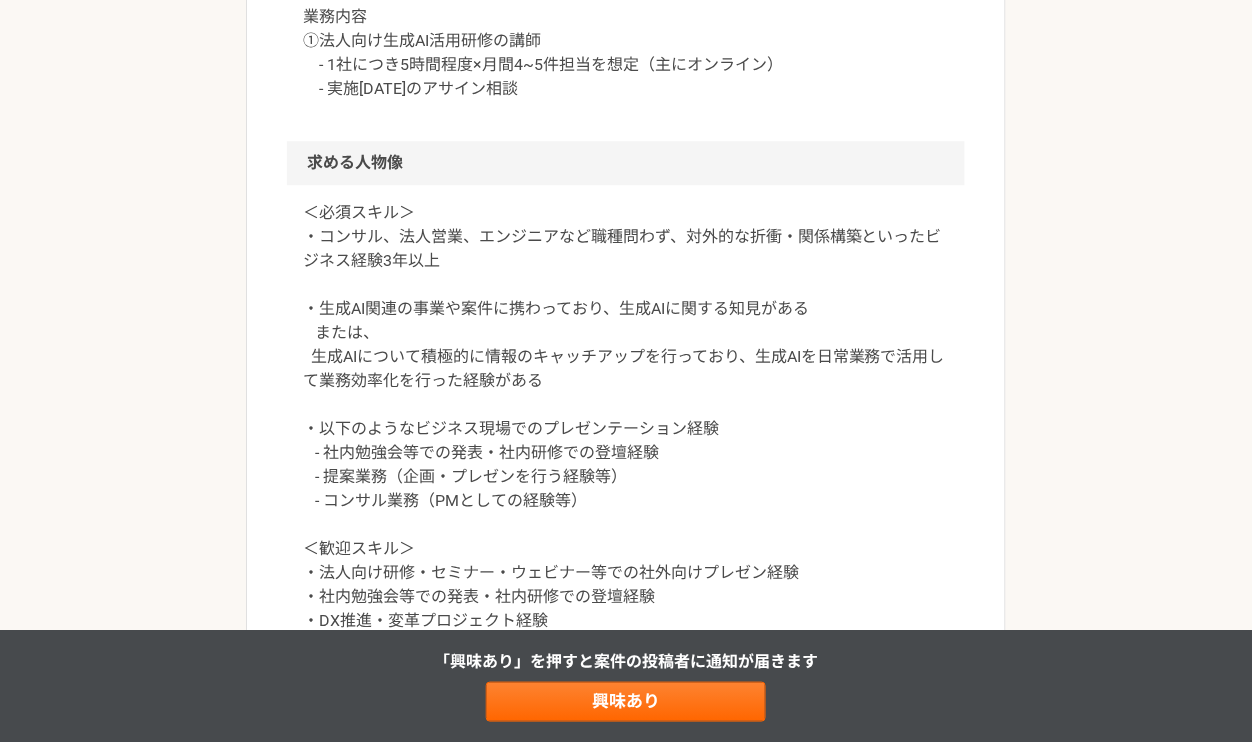 click on "＜必須スキル＞
・コンサル、法人営業、エンジニアなど職種問わず、対外的な折衝・関係構築といったビジネス経験3年以上
・生成AI関連の事業や案件に携わっており、生成AIに関する知見がある
または、
生成AIについて積極的に情報のキャッチアップを行っており、生成AIを日常業務で活用して業務効率化を行った経験がある
・以下のようなビジネス現場でのプレゼンテーション経験
- 社内勉強会等での発表・社内研修での登壇経験
- 提案業務（企画・プレゼンを行う経験等）
- コンサル業務（PMとしての経験等）
＜歓迎スキル＞
・法人向け研修・セミナー・ウェビナー等での社外向けプレゼン経験
・社内勉強会等での発表・社内研修での登壇経験
・DX推進・変革プロジェクト経験" at bounding box center [626, 417] 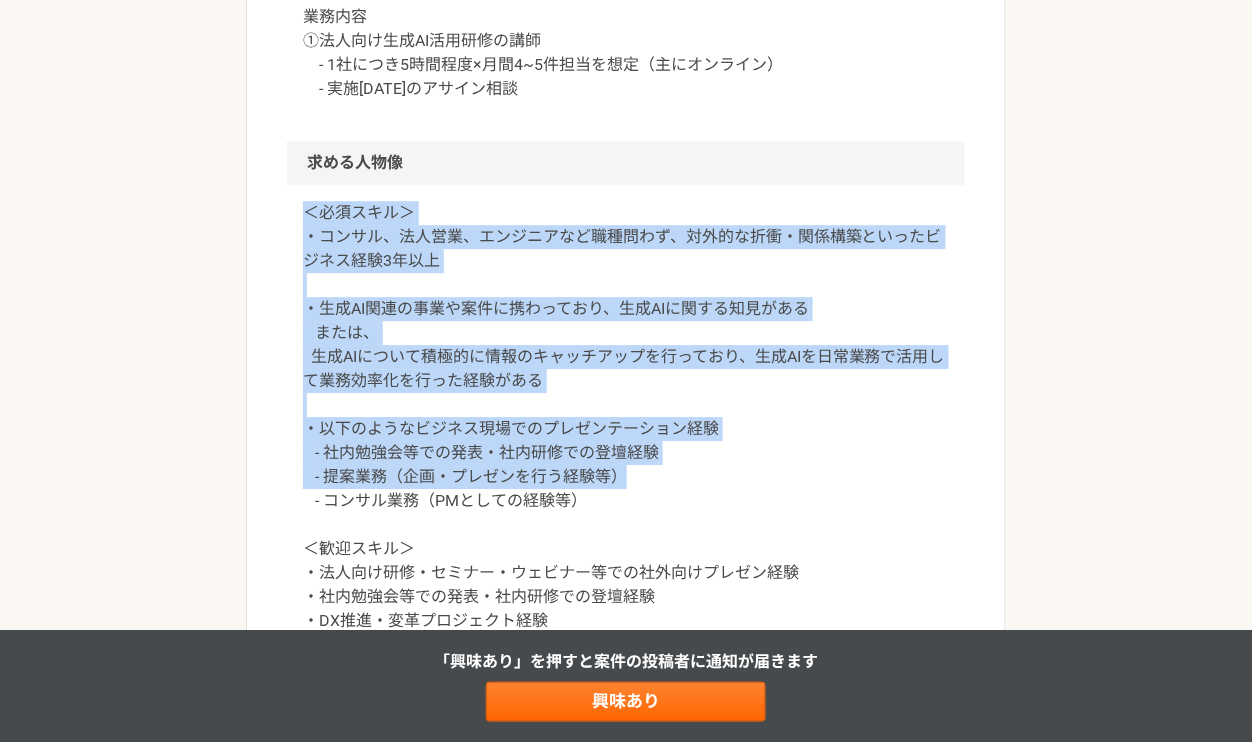drag, startPoint x: 766, startPoint y: 484, endPoint x: 780, endPoint y: 151, distance: 333.29416 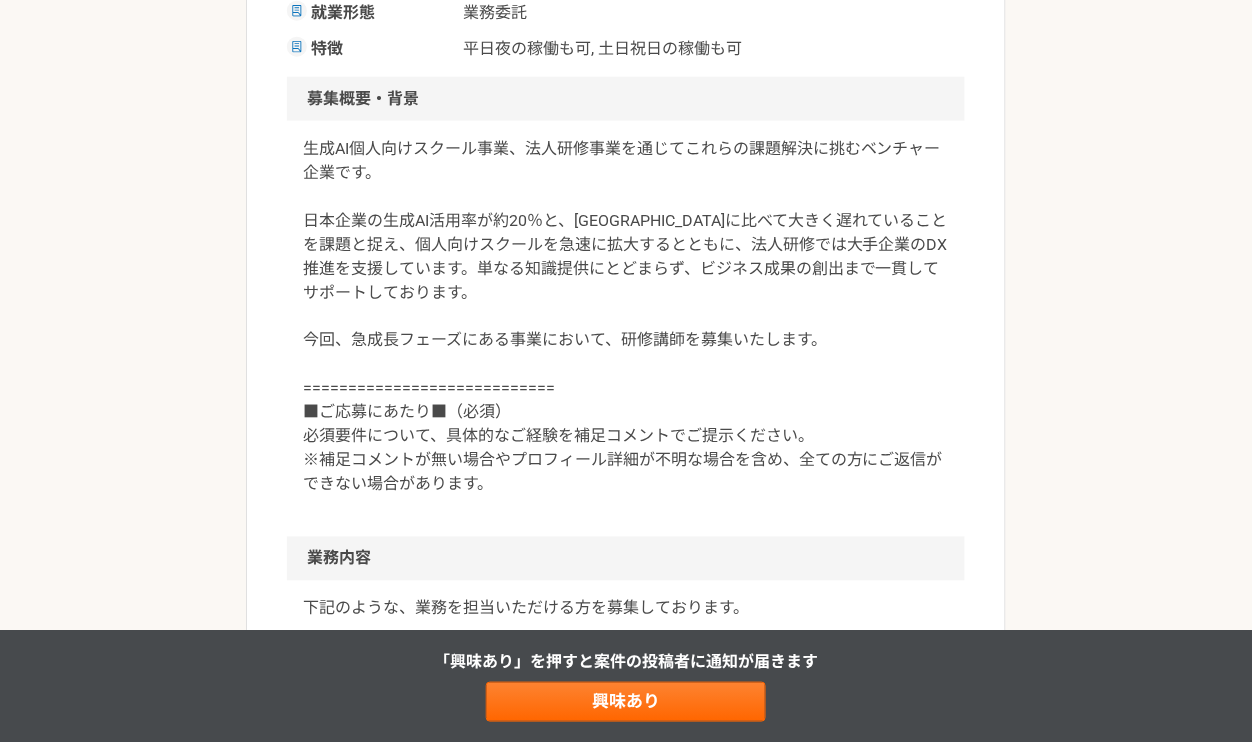 scroll, scrollTop: 521, scrollLeft: 0, axis: vertical 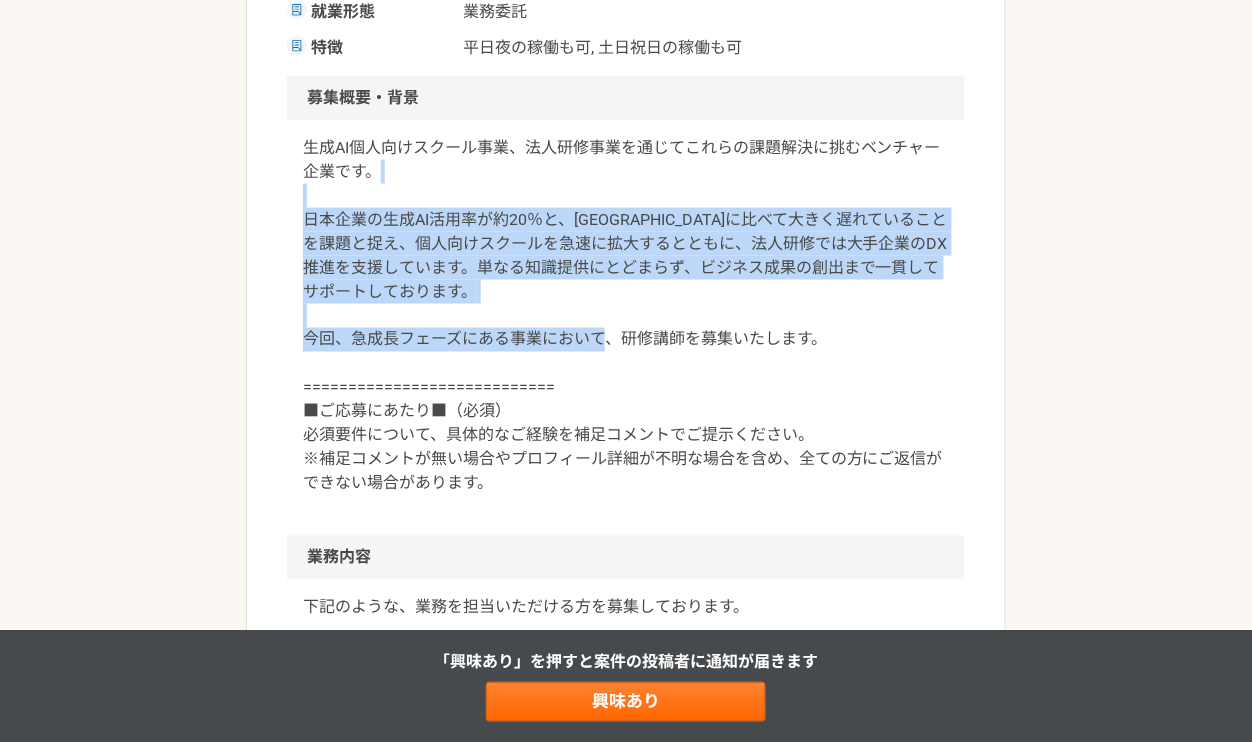 drag, startPoint x: 820, startPoint y: 370, endPoint x: 815, endPoint y: 162, distance: 208.06009 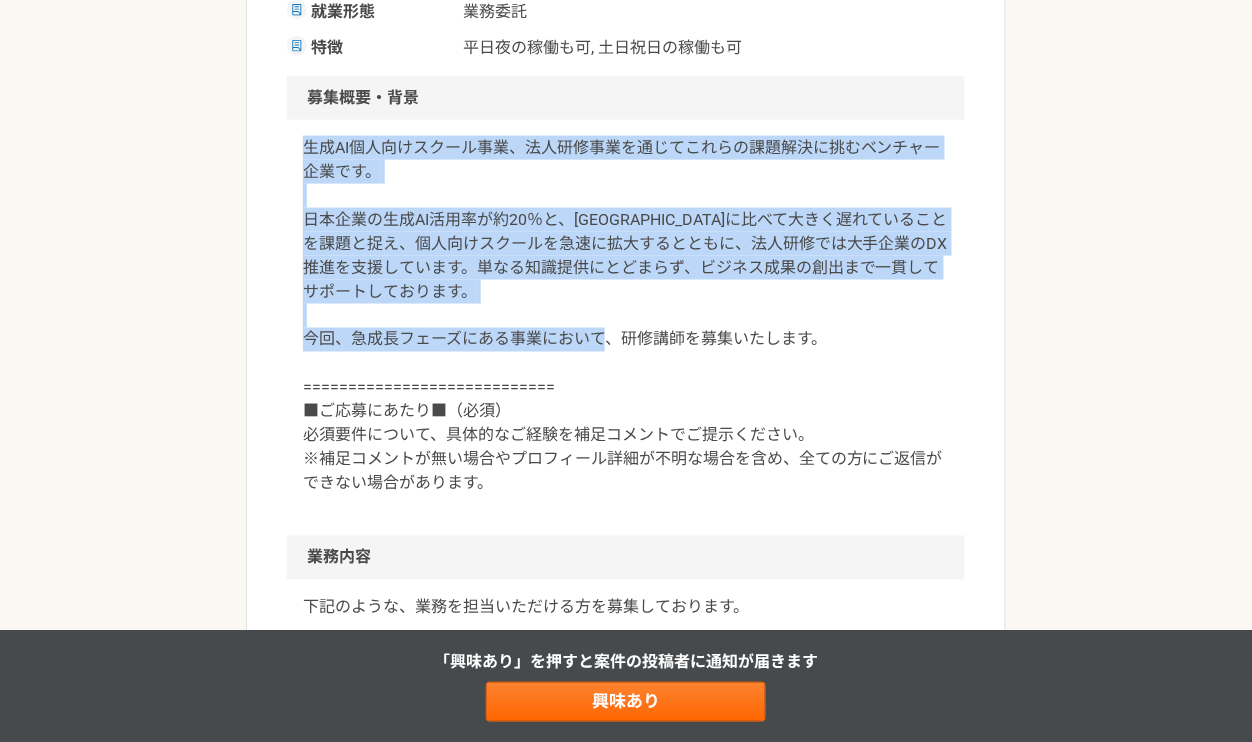 drag, startPoint x: 807, startPoint y: 354, endPoint x: 812, endPoint y: 132, distance: 222.0563 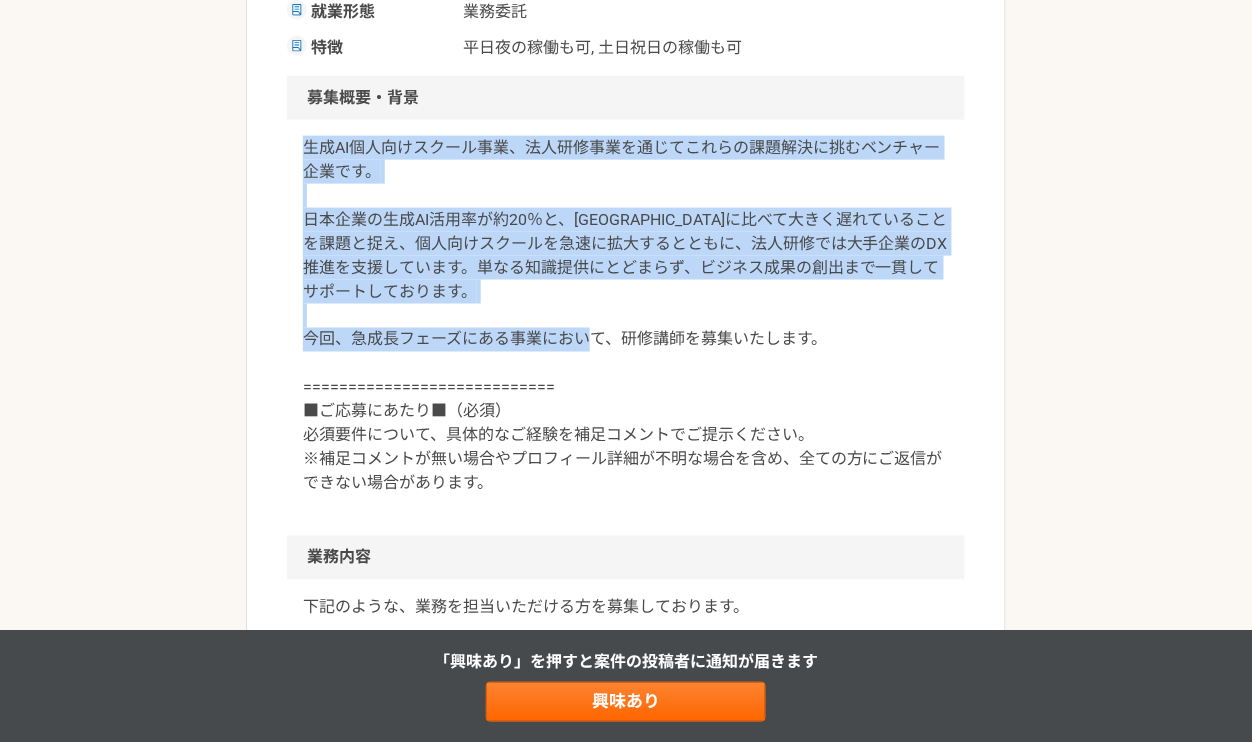 drag, startPoint x: 820, startPoint y: 330, endPoint x: 839, endPoint y: 120, distance: 210.85777 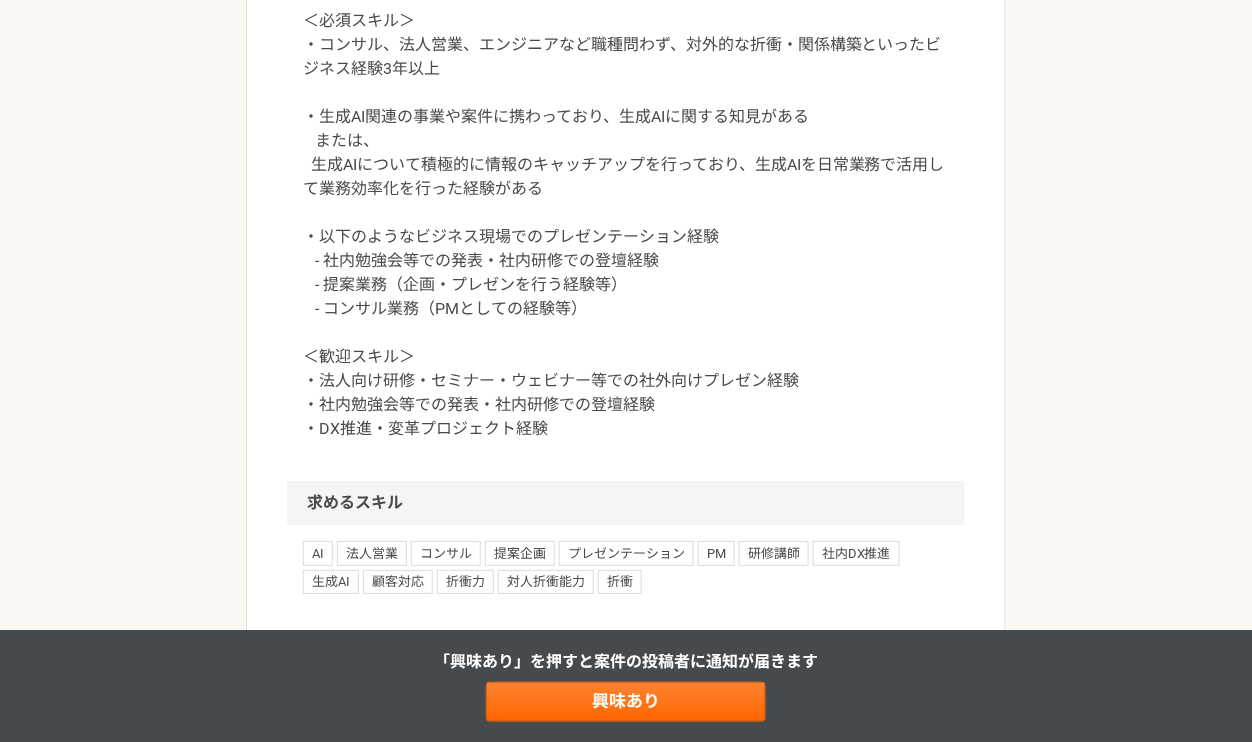 scroll, scrollTop: 1360, scrollLeft: 0, axis: vertical 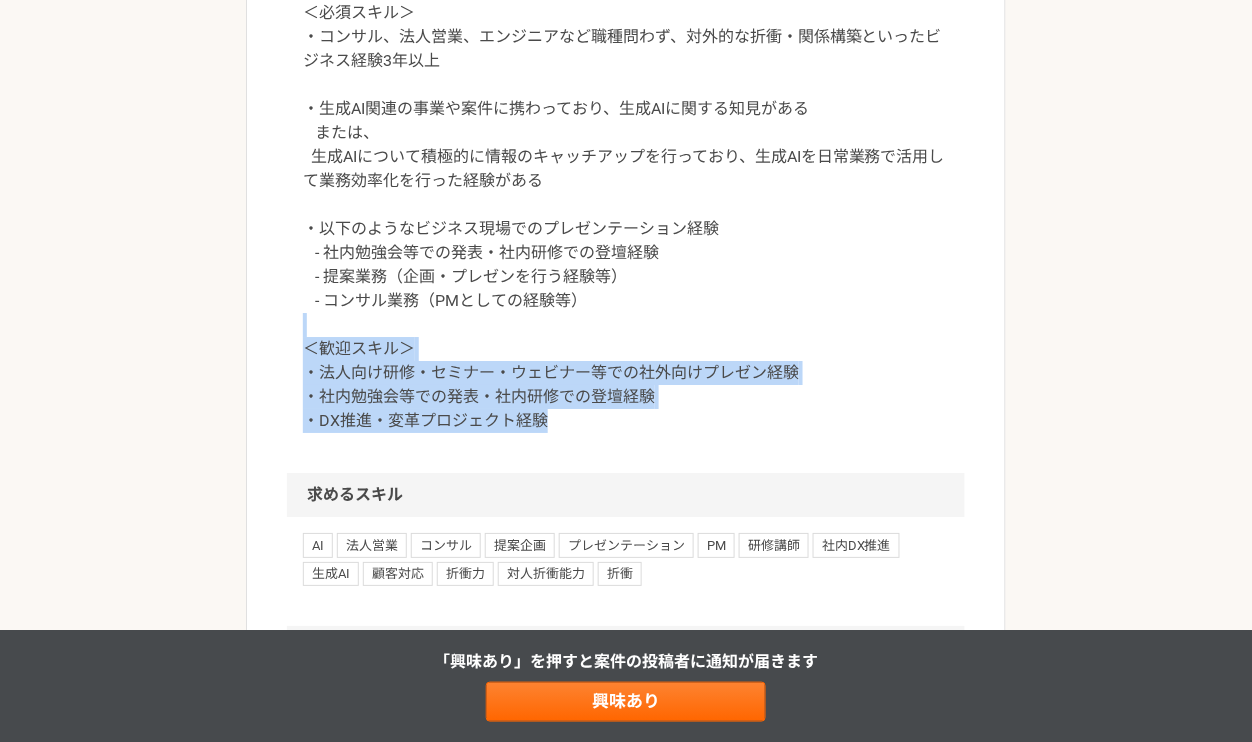 drag, startPoint x: 783, startPoint y: 413, endPoint x: 789, endPoint y: 320, distance: 93.193344 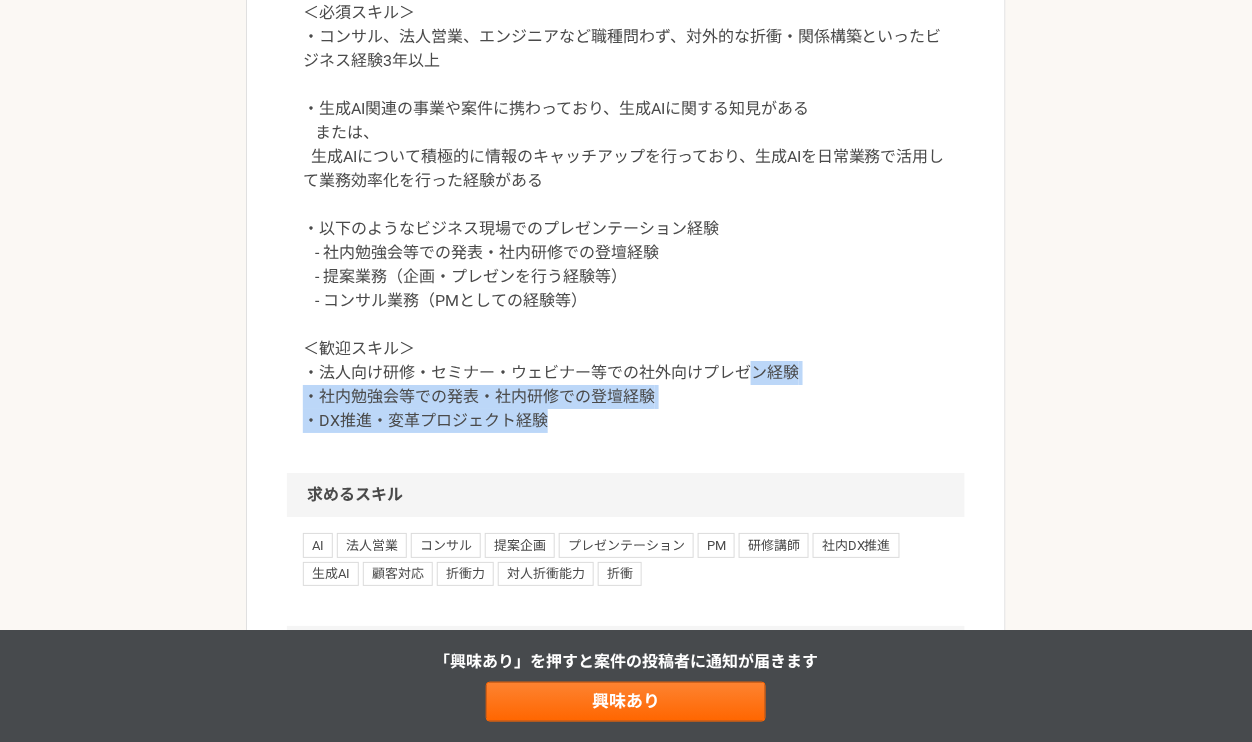 drag, startPoint x: 751, startPoint y: 456, endPoint x: 765, endPoint y: 353, distance: 103.947105 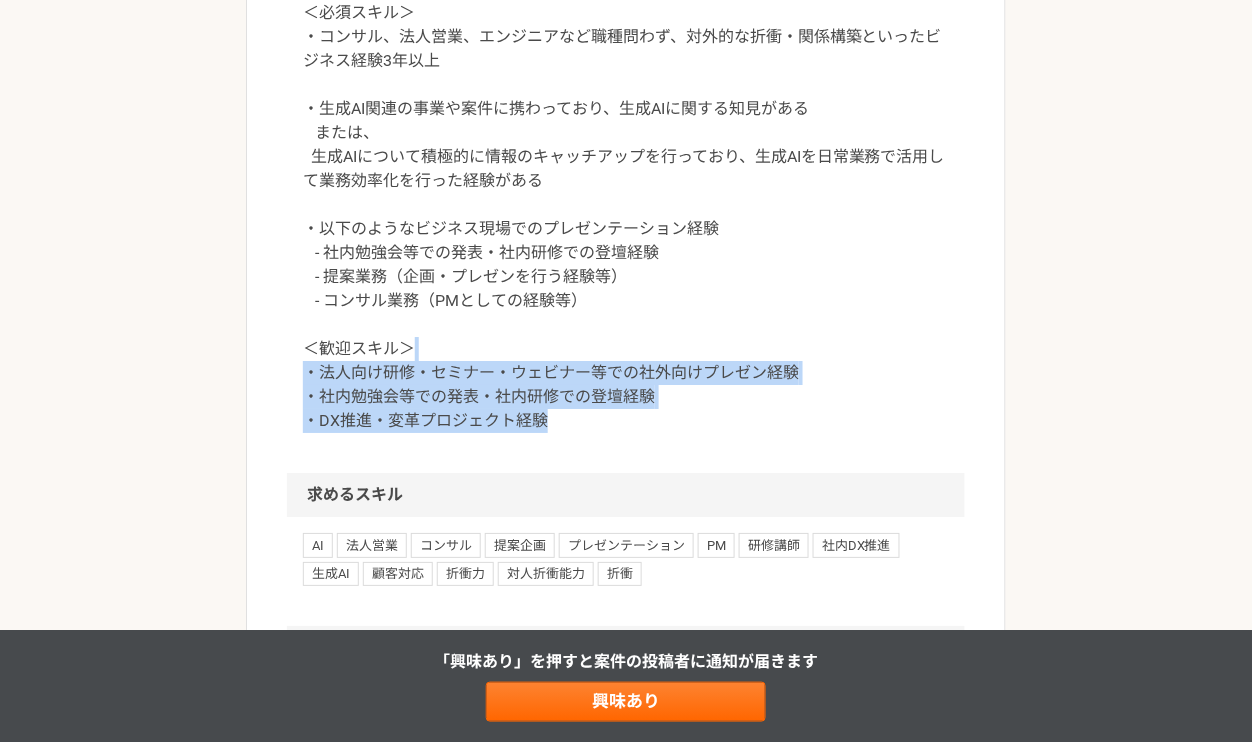 click on "＜必須スキル＞
・コンサル、法人営業、エンジニアなど職種問わず、対外的な折衝・関係構築といったビジネス経験3年以上
・生成AI関連の事業や案件に携わっており、生成AIに関する知見がある
または、
生成AIについて積極的に情報のキャッチアップを行っており、生成AIを日常業務で活用して業務効率化を行った経験がある
・以下のようなビジネス現場でのプレゼンテーション経験
- 社内勉強会等での発表・社内研修での登壇経験
- 提案業務（企画・プレゼンを行う経験等）
- コンサル業務（PMとしての経験等）
＜歓迎スキル＞
・法人向け研修・セミナー・ウェビナー等での社外向けプレゼン経験
・社内勉強会等での発表・社内研修での登壇経験
・DX推進・変革プロジェクト経験" at bounding box center (626, 217) 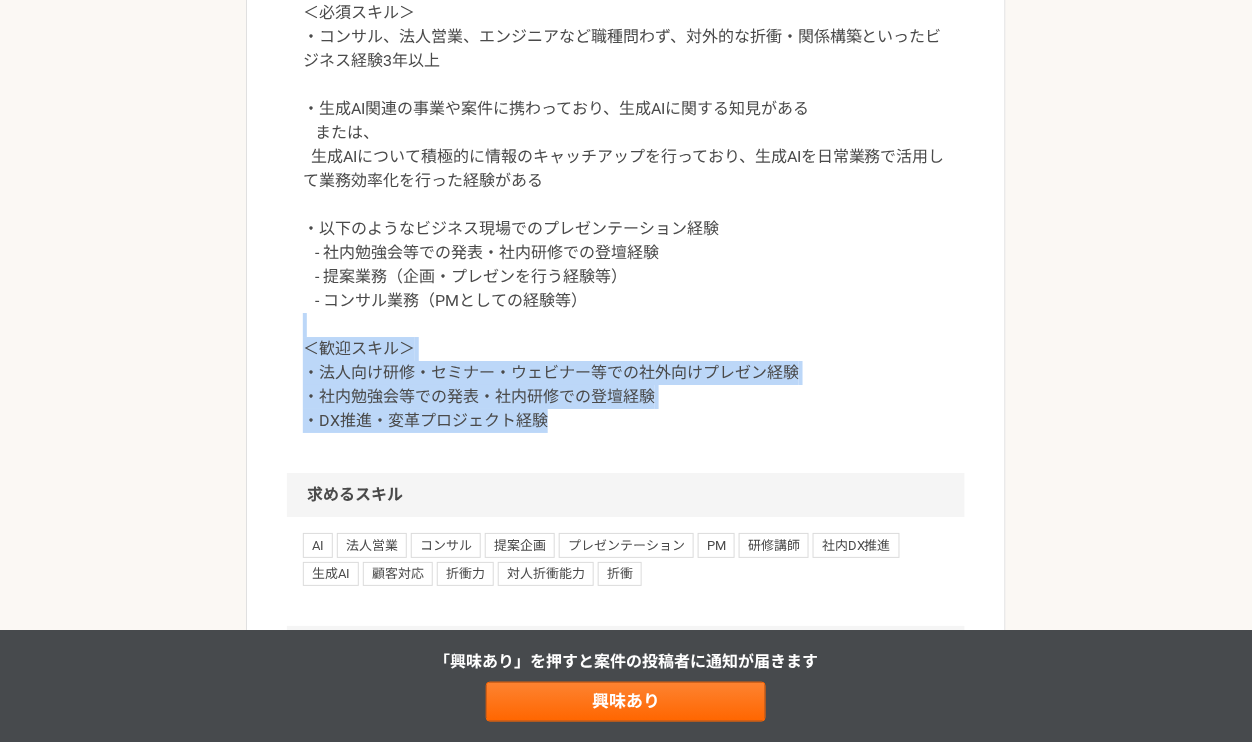 drag, startPoint x: 769, startPoint y: 417, endPoint x: 781, endPoint y: 324, distance: 93.770996 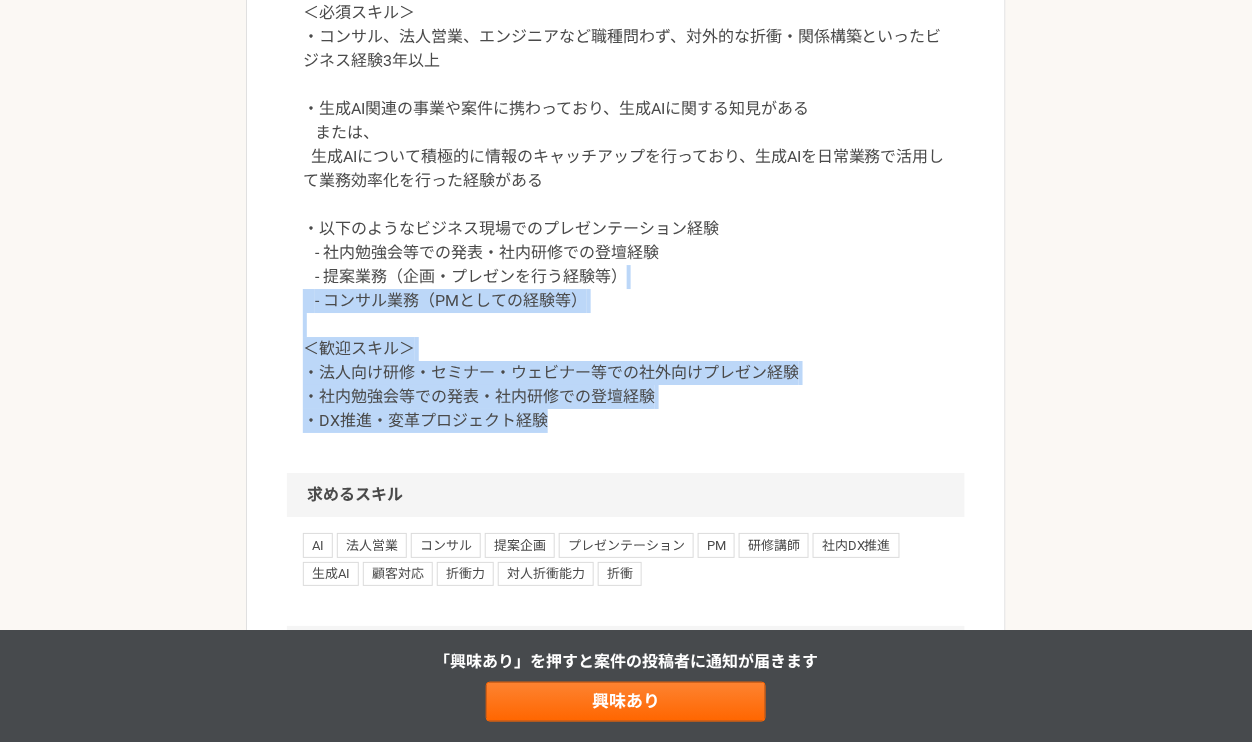 drag, startPoint x: 760, startPoint y: 412, endPoint x: 781, endPoint y: 278, distance: 135.63554 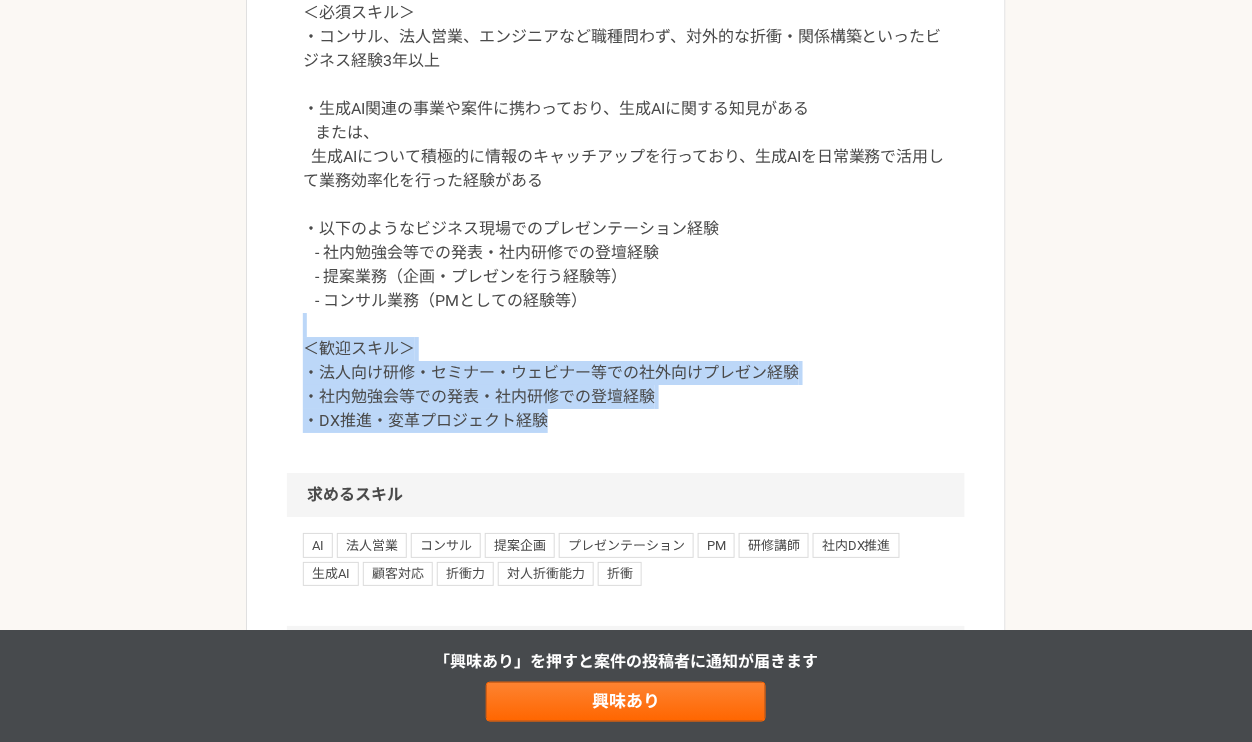drag, startPoint x: 754, startPoint y: 439, endPoint x: 774, endPoint y: 328, distance: 112.78741 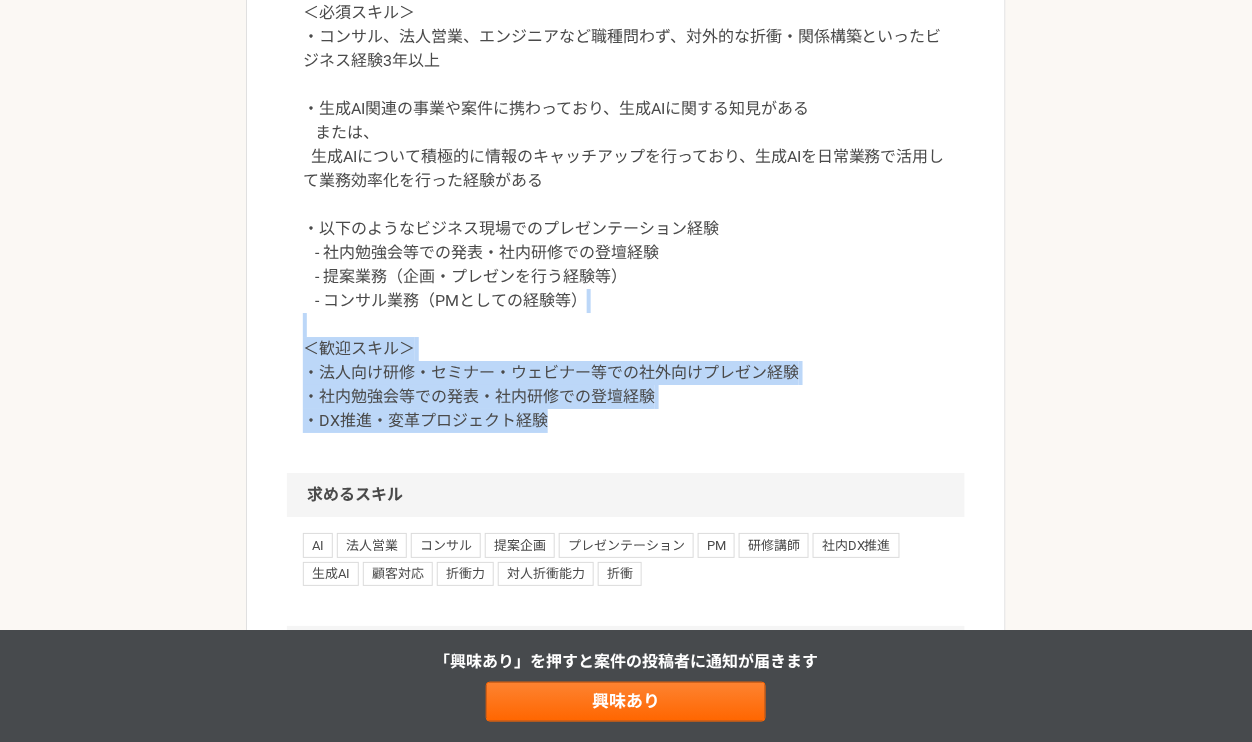 click on "＜必須スキル＞
・コンサル、法人営業、エンジニアなど職種問わず、対外的な折衝・関係構築といったビジネス経験3年以上
・生成AI関連の事業や案件に携わっており、生成AIに関する知見がある
または、
生成AIについて積極的に情報のキャッチアップを行っており、生成AIを日常業務で活用して業務効率化を行った経験がある
・以下のようなビジネス現場でのプレゼンテーション経験
- 社内勉強会等での発表・社内研修での登壇経験
- 提案業務（企画・プレゼンを行う経験等）
- コンサル業務（PMとしての経験等）
＜歓迎スキル＞
・法人向け研修・セミナー・ウェビナー等での社外向けプレゼン経験
・社内勉強会等での発表・社内研修での登壇経験
・DX推進・変革プロジェクト経験" at bounding box center (626, 217) 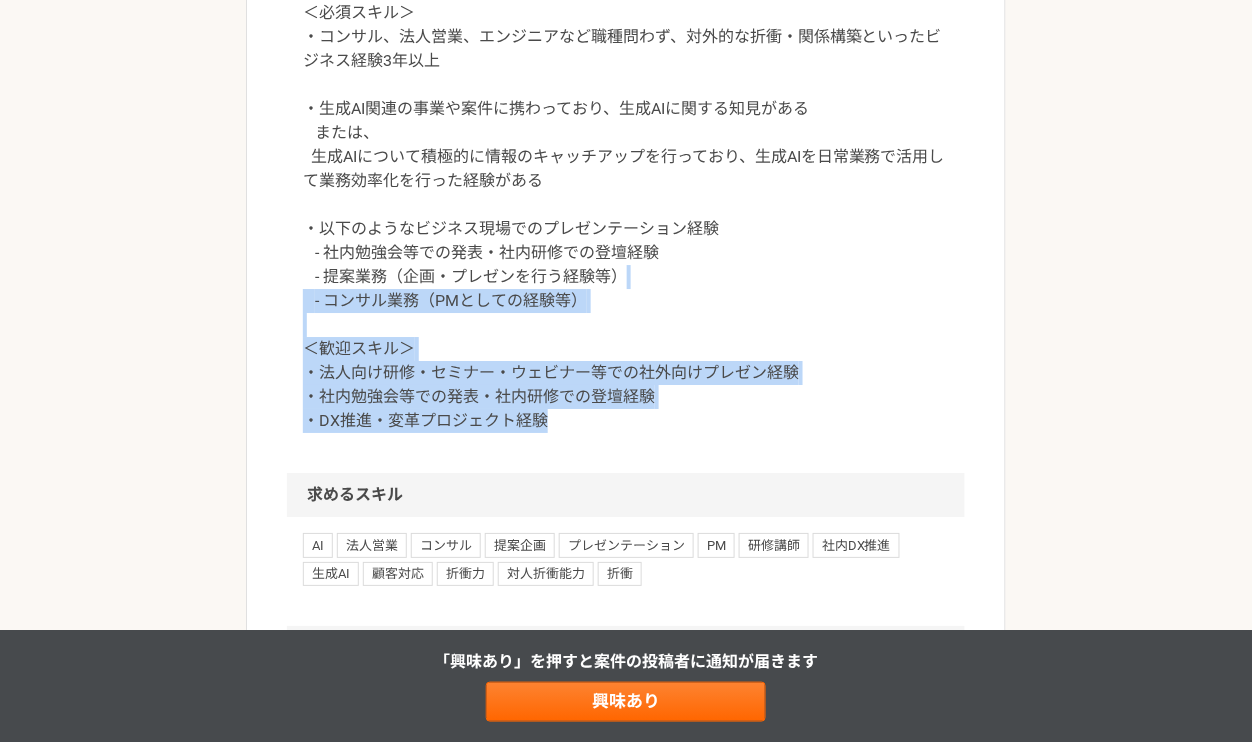 drag, startPoint x: 740, startPoint y: 424, endPoint x: 757, endPoint y: 285, distance: 140.0357 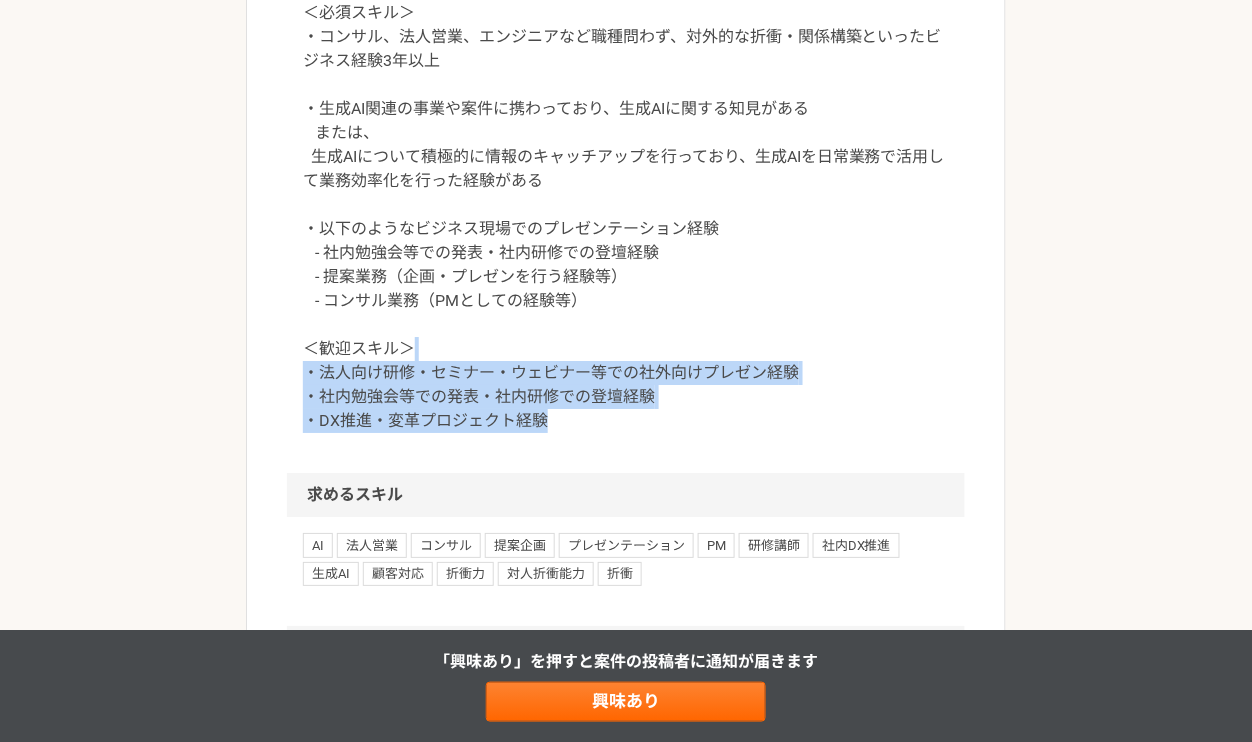 drag, startPoint x: 719, startPoint y: 429, endPoint x: 736, endPoint y: 344, distance: 86.683334 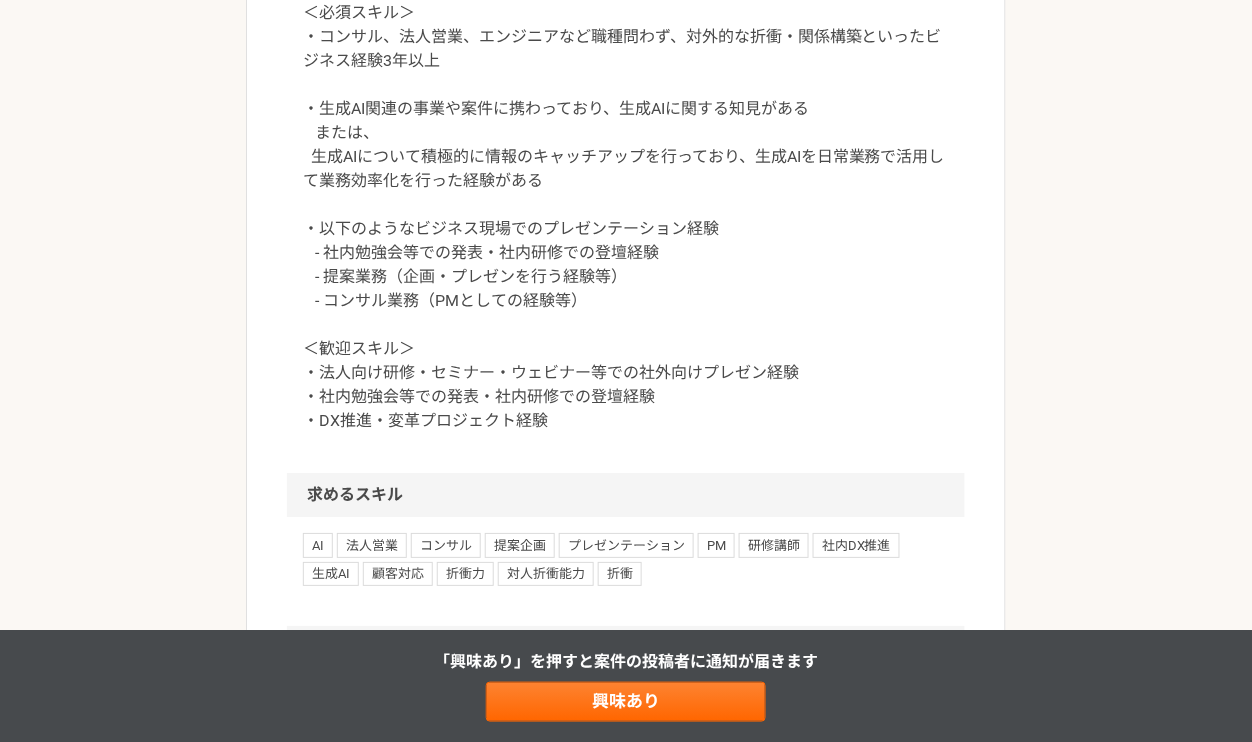 click on "＜必須スキル＞
・コンサル、法人営業、エンジニアなど職種問わず、対外的な折衝・関係構築といったビジネス経験3年以上
・生成AI関連の事業や案件に携わっており、生成AIに関する知見がある
または、
生成AIについて積極的に情報のキャッチアップを行っており、生成AIを日常業務で活用して業務効率化を行った経験がある
・以下のようなビジネス現場でのプレゼンテーション経験
- 社内勉強会等での発表・社内研修での登壇経験
- 提案業務（企画・プレゼンを行う経験等）
- コンサル業務（PMとしての経験等）
＜歓迎スキル＞
・法人向け研修・セミナー・ウェビナー等での社外向けプレゼン経験
・社内勉強会等での発表・社内研修での登壇経験
・DX推進・変革プロジェクト経験" at bounding box center (626, 217) 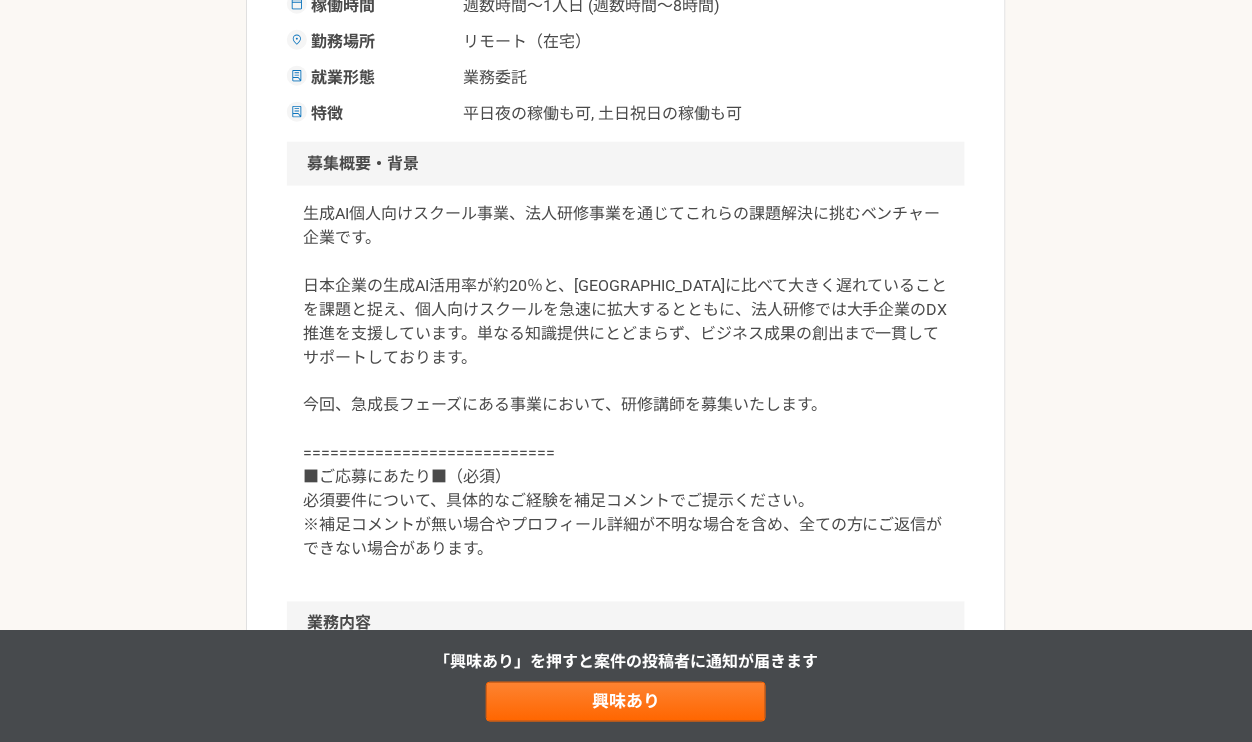 scroll, scrollTop: 0, scrollLeft: 0, axis: both 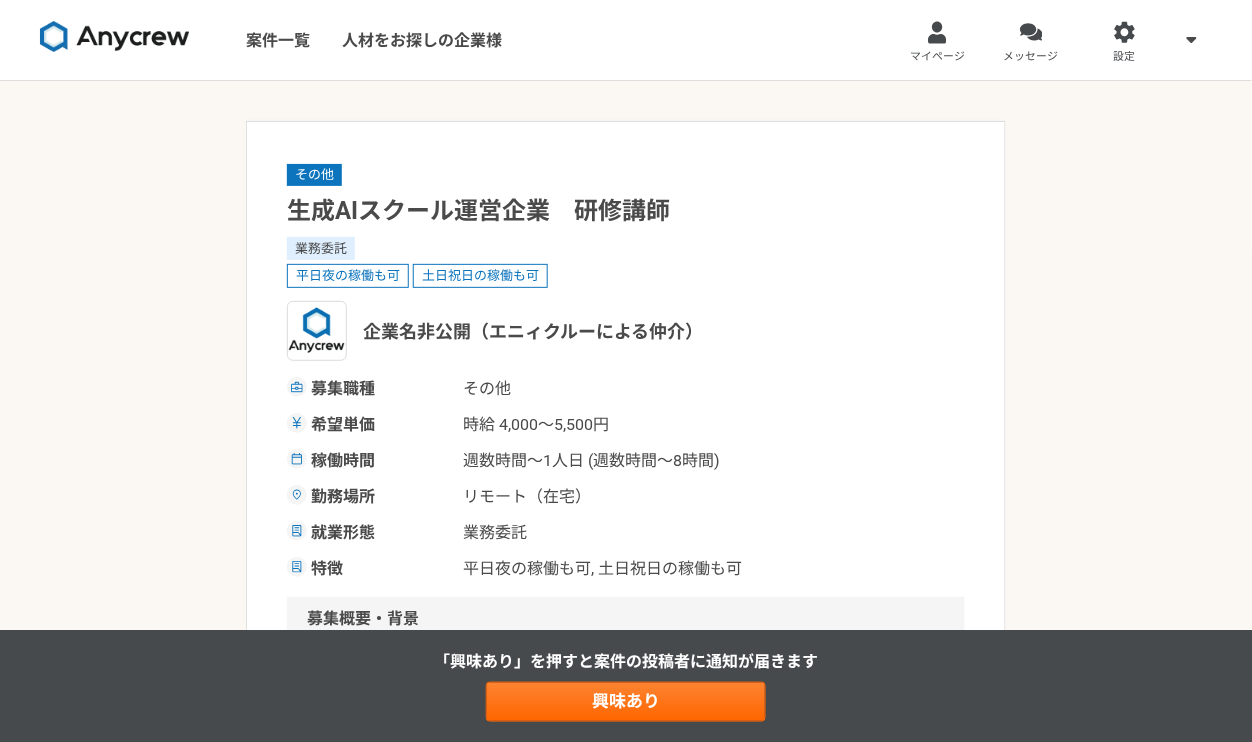 click on "その他 生成AIスクール運営企業　研修講師 業務委託 平日夜の稼働も可 土日祝日の稼働も可 企業名非公開（エニィクルーによる仲介） 募集職種 その他 希望単価 時給 4,000〜5,500円 稼働時間 週数時間〜1人日 (週数時間〜8時間) 勤務場所 リモート（在宅） 就業形態 業務委託 特徴 平日夜の稼働も可, 土日祝日の稼働も可 募集概要・背景 業務内容 下記のような、業務を担当いただける方を募集しております。
業務内容
①法人向け生成AI活用研修の講師
- 1社につき5時間程度×月間4~5件担当を想定（主にオンライン）
- 実施1ヶ月前のアサイン相談 求める人物像 求めるスキル AI 法人営業 コンサル 提案企画 プレゼンテーション PM 研修講師 社内DX推進 生成AI 顧客対応 折衝力 対人折衝能力 折衝 その他の条件・環境 募集期間 2025年08月04日まで 募集企業" at bounding box center [626, 1396] 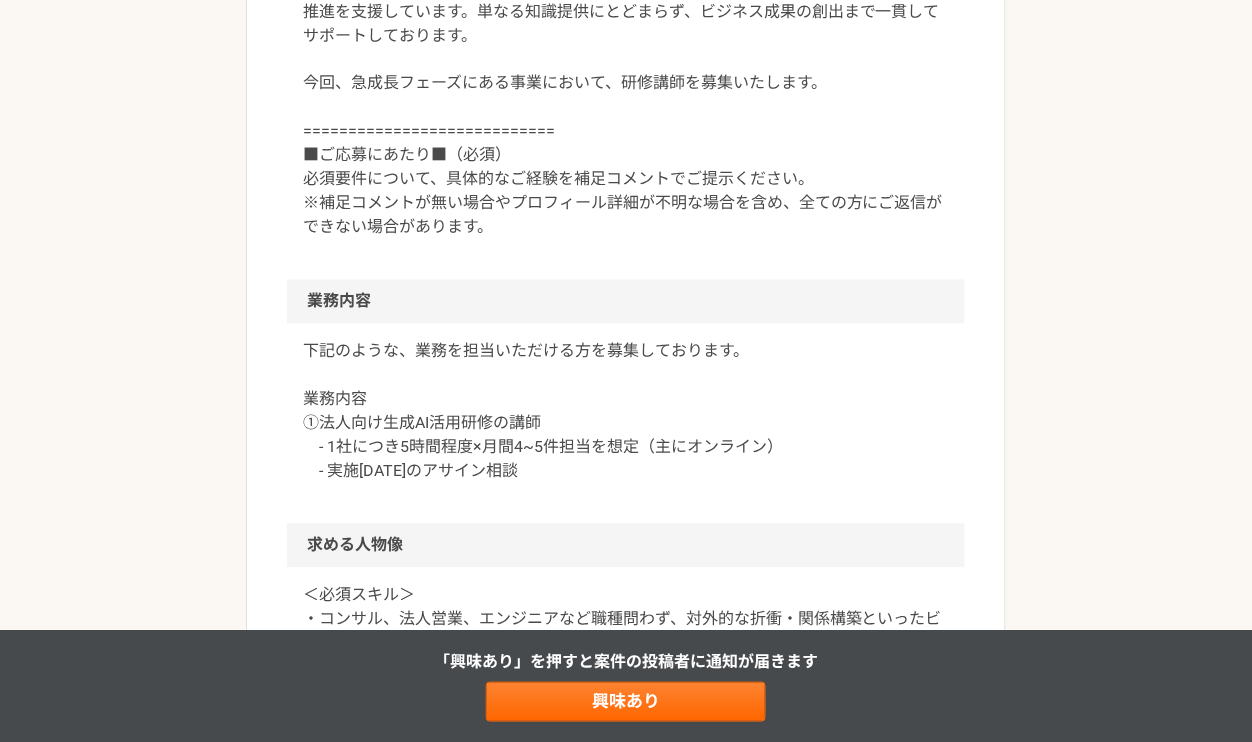 scroll, scrollTop: 780, scrollLeft: 0, axis: vertical 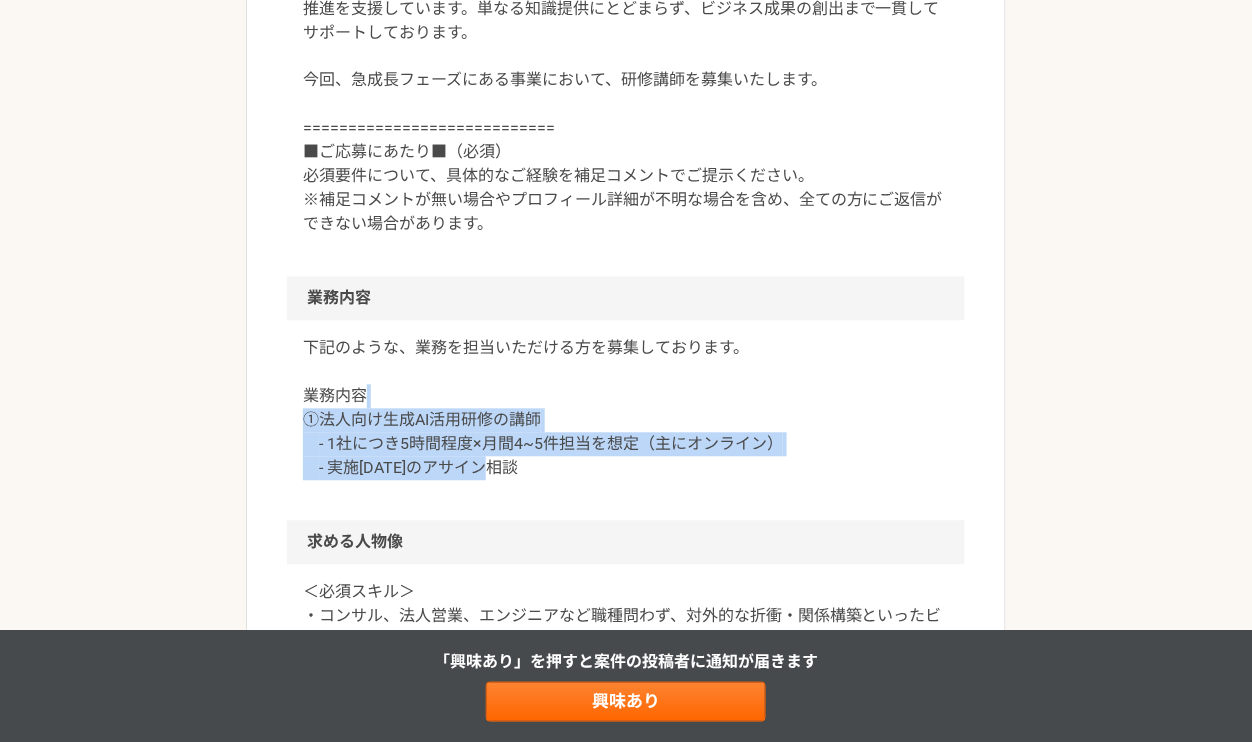 drag, startPoint x: 733, startPoint y: 472, endPoint x: 733, endPoint y: 393, distance: 79 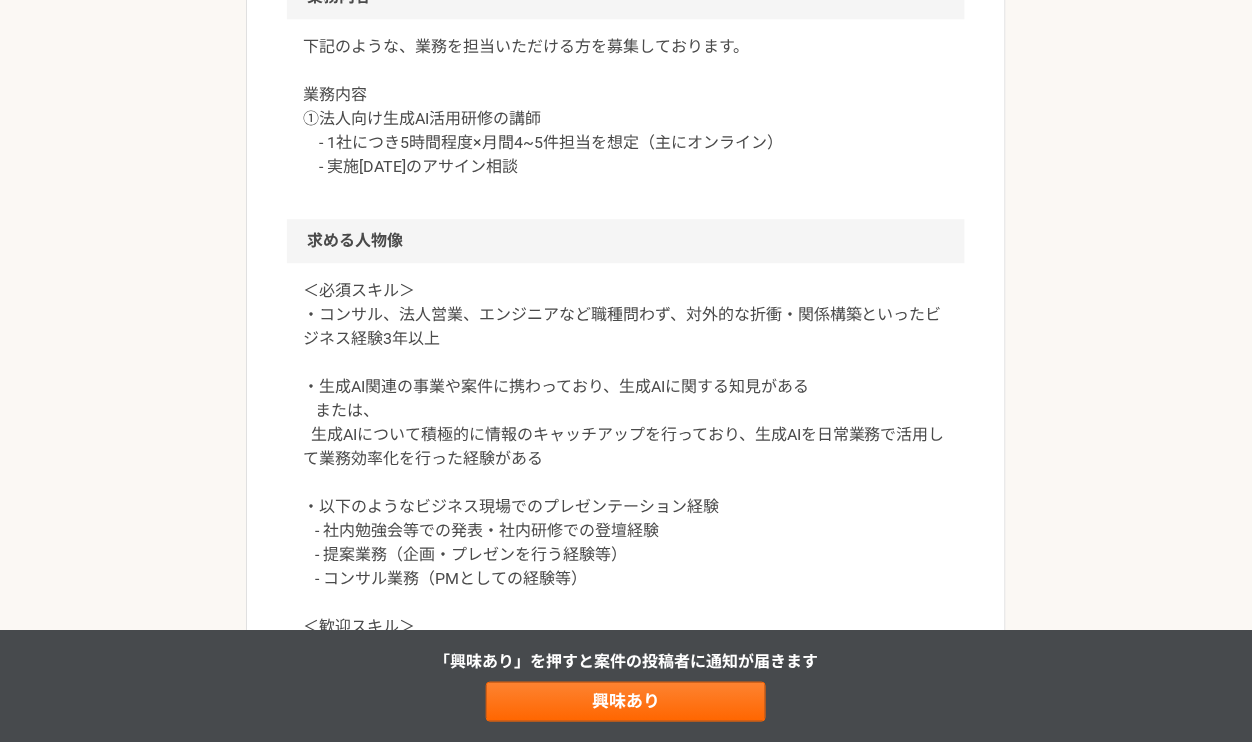 scroll, scrollTop: 1096, scrollLeft: 0, axis: vertical 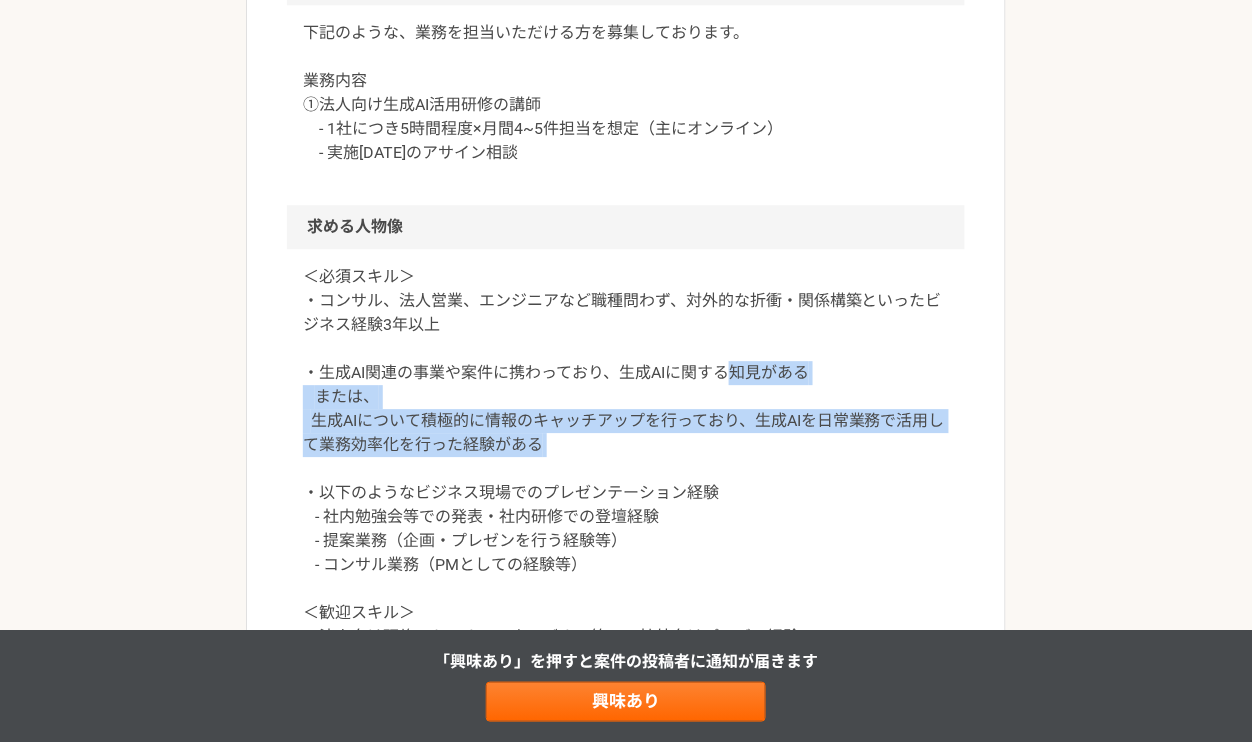 drag, startPoint x: 733, startPoint y: 463, endPoint x: 733, endPoint y: 373, distance: 90 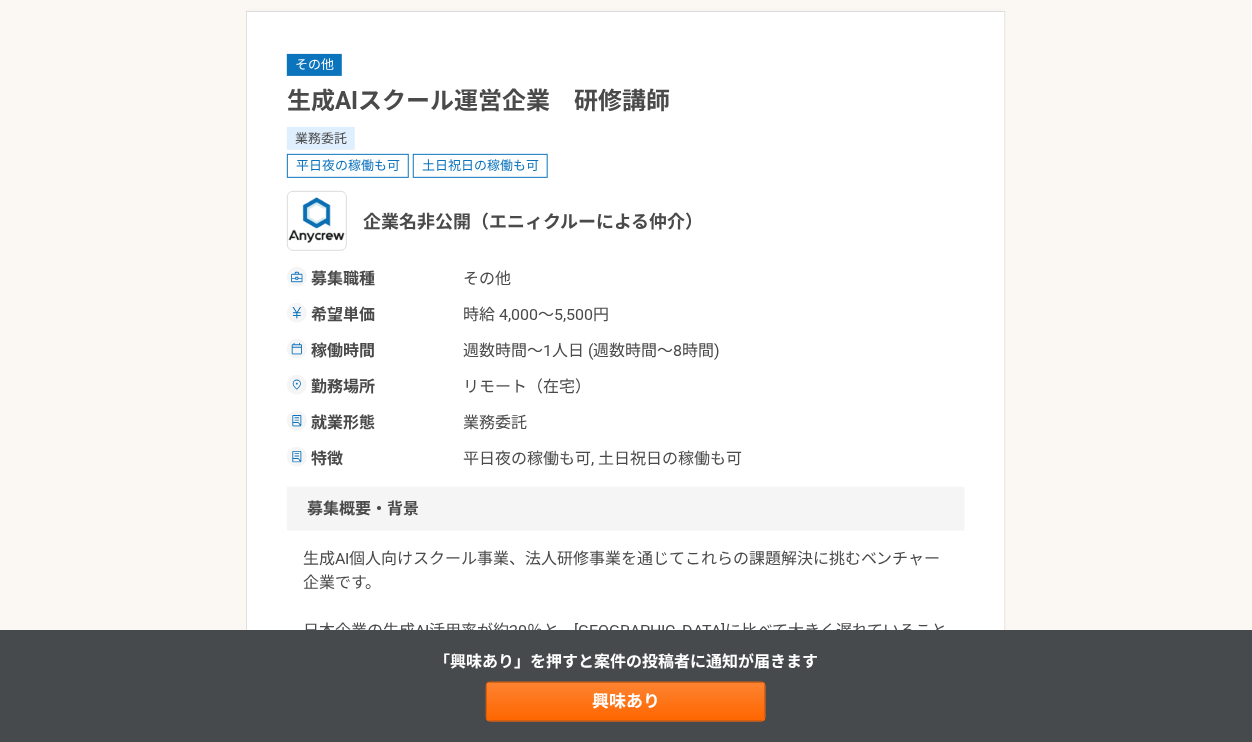 scroll, scrollTop: 0, scrollLeft: 0, axis: both 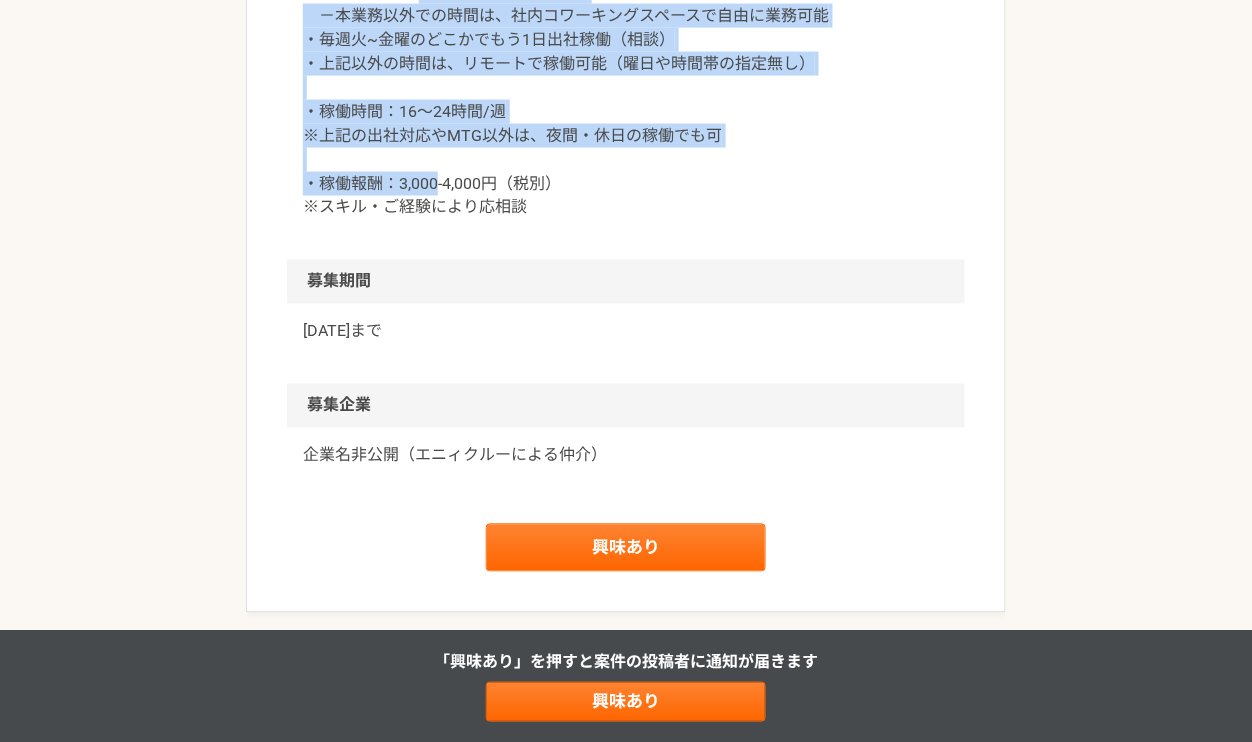 drag, startPoint x: 618, startPoint y: 329, endPoint x: 644, endPoint y: 128, distance: 202.67462 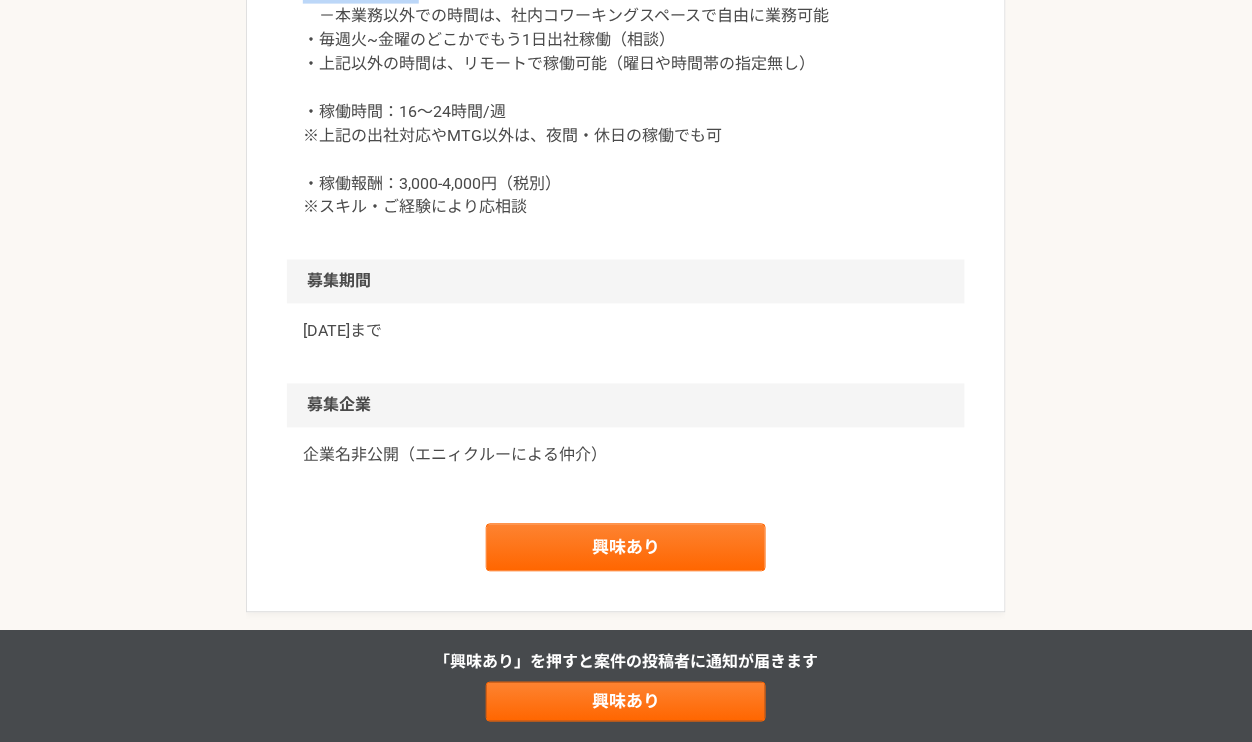 drag, startPoint x: 764, startPoint y: 136, endPoint x: 764, endPoint y: 107, distance: 29 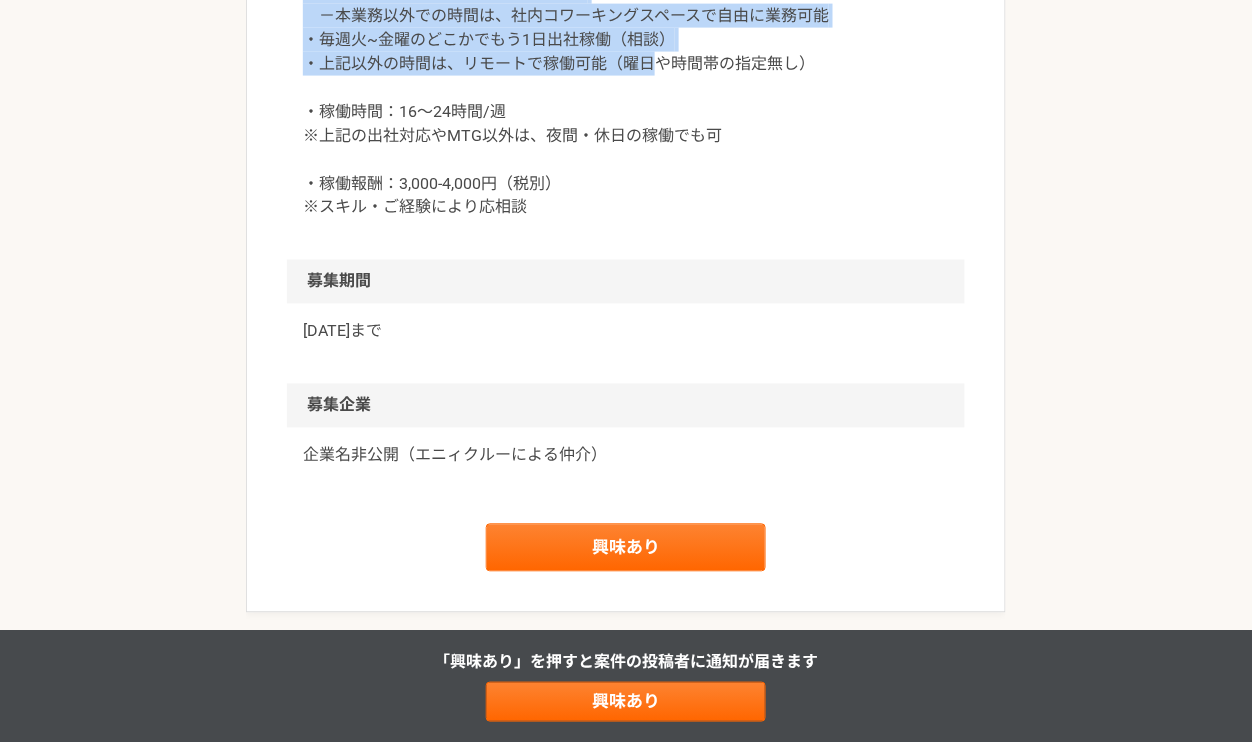 drag, startPoint x: 777, startPoint y: 242, endPoint x: 794, endPoint y: 103, distance: 140.0357 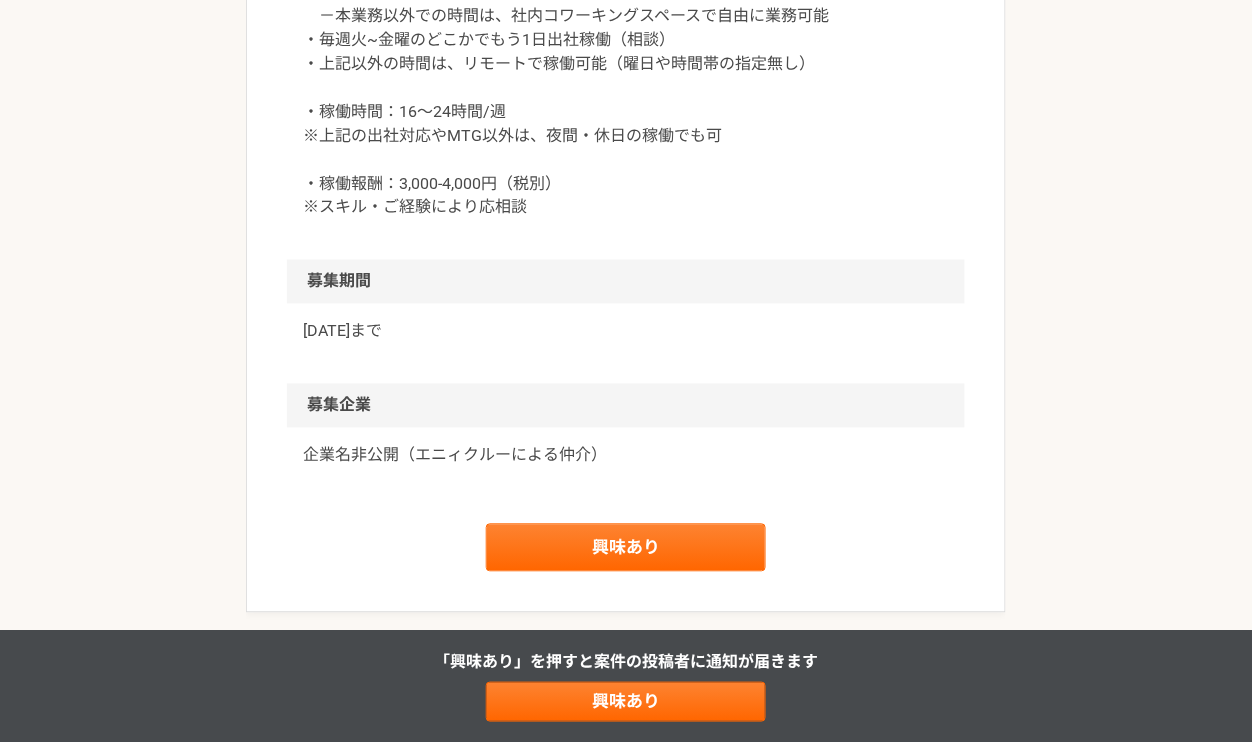 click on "・毎週月曜にオフィス（神田）に出社し、3時間以上出社稼働
－9時45分～10時半までの定例に参加
－本業務以外での時間は、社内コワーキングスペースで自由に業務可能
・毎週火~金曜のどこかでもう1日出社稼働（相談）
・上記以外の時間は、リモートで稼働可能（曜日や時間帯の指定無し）
・稼働時間：16～24時間/週
※上記の出社対応やMTG以外は、夜間・休日の稼働でも可
・稼働報酬：3,000-4,000円（税別）
※スキル・ご経験により応相談" at bounding box center [626, 88] 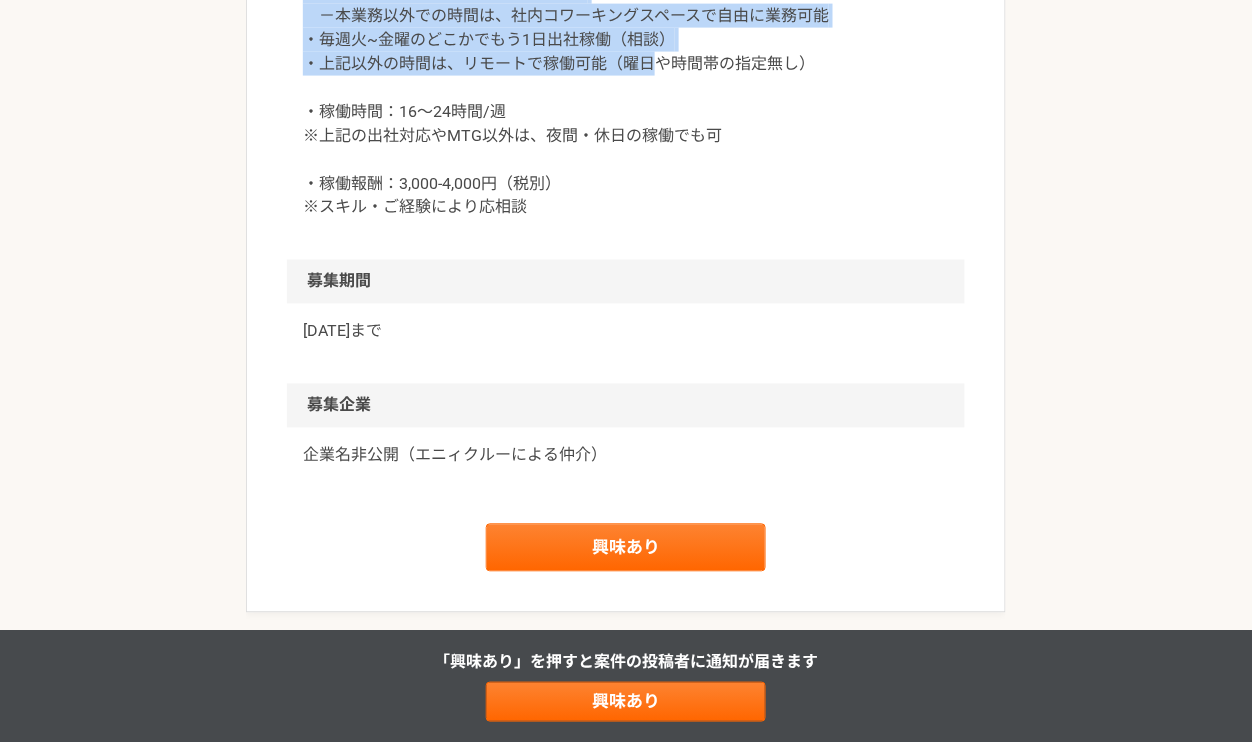 drag, startPoint x: 797, startPoint y: 224, endPoint x: 810, endPoint y: 110, distance: 114.73883 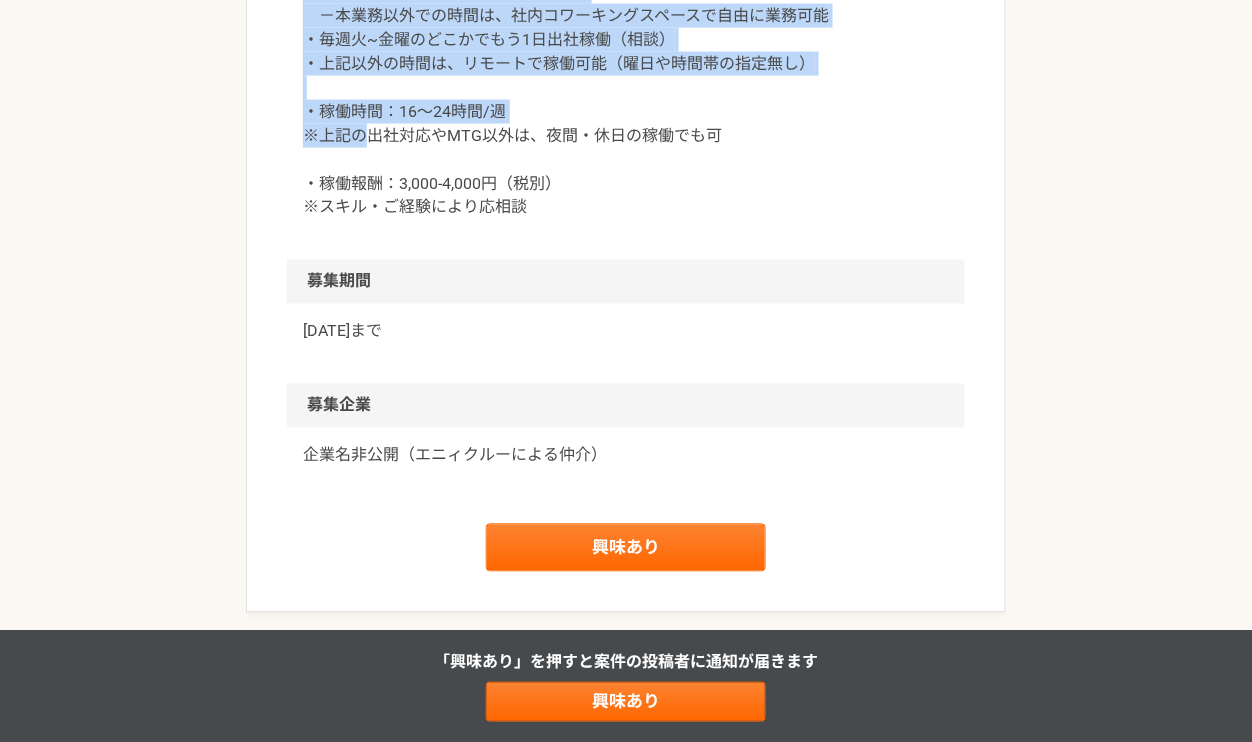drag, startPoint x: 531, startPoint y: 289, endPoint x: 515, endPoint y: 123, distance: 166.7693 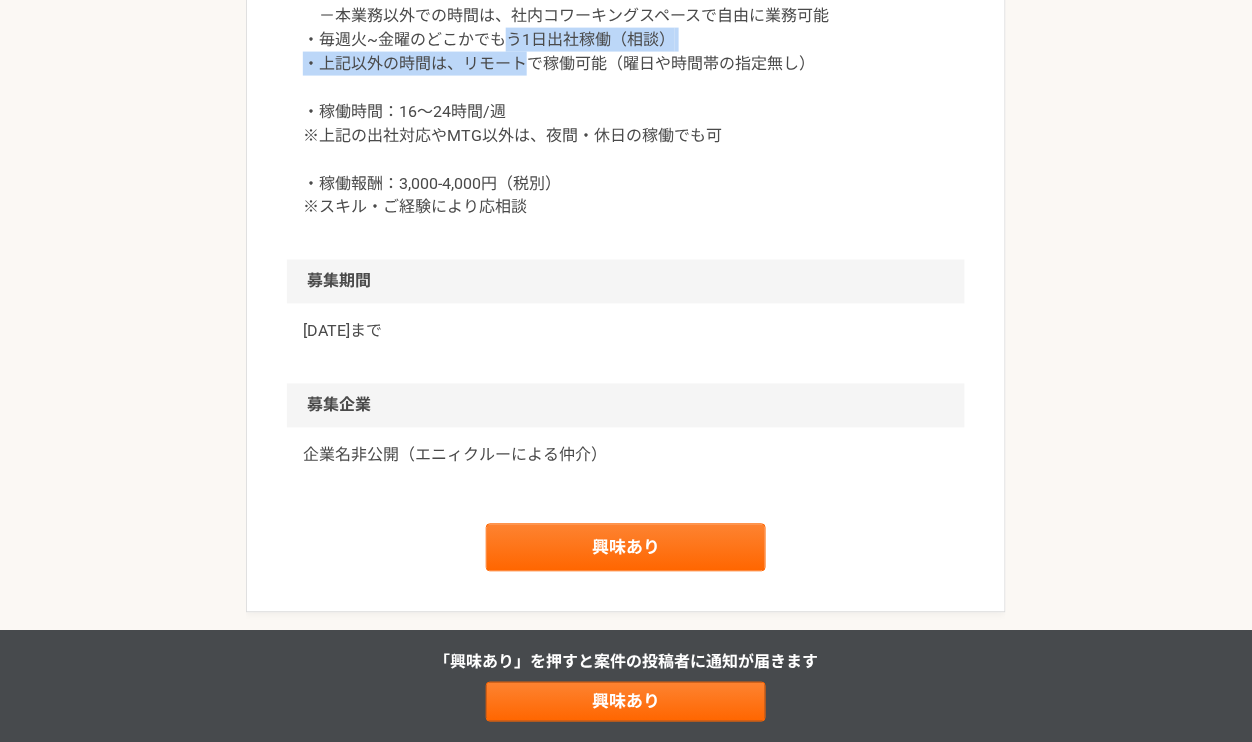 click on "・毎週月曜にオフィス（神田）に出社し、3時間以上出社稼働
－9時45分～10時半までの定例に参加
－本業務以外での時間は、社内コワーキングスペースで自由に業務可能
・毎週火~金曜のどこかでもう1日出社稼働（相談）
・上記以外の時間は、リモートで稼働可能（曜日や時間帯の指定無し）
・稼働時間：16～24時間/週
※上記の出社対応やMTG以外は、夜間・休日の稼働でも可
・稼働報酬：3,000-4,000円（税別）
※スキル・ご経験により応相談" at bounding box center [626, 88] 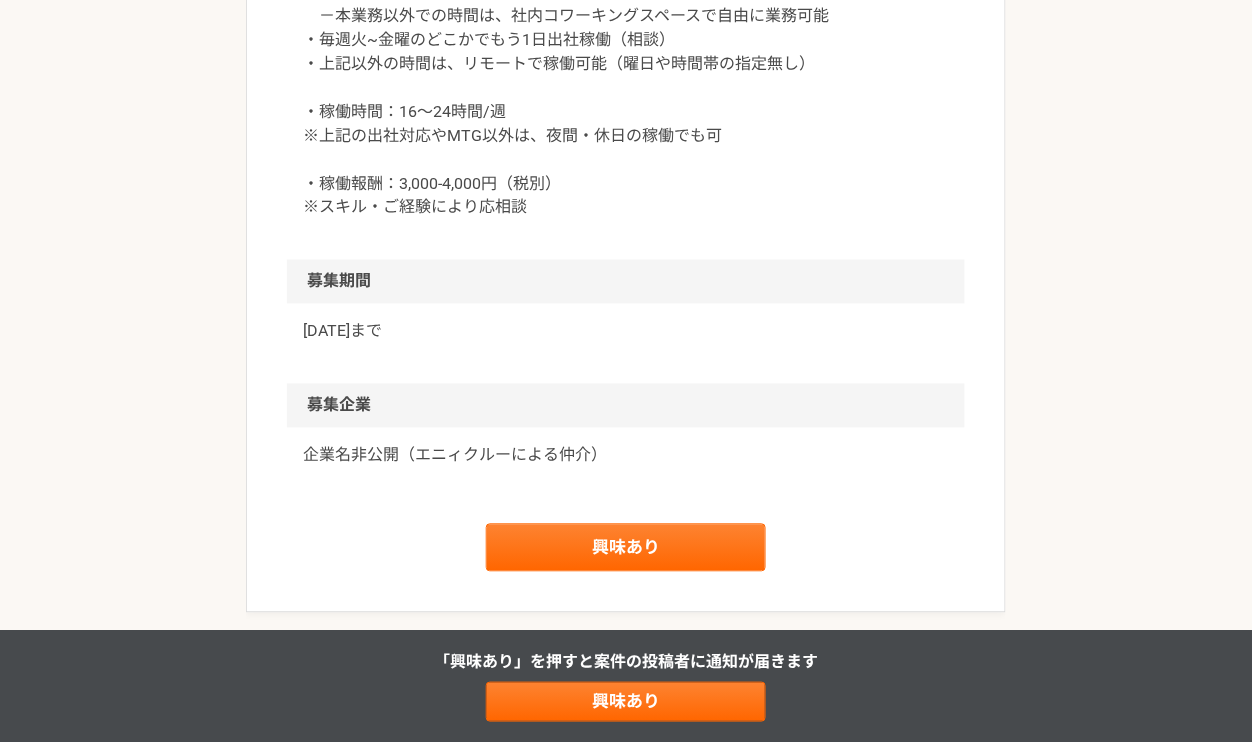 click on "・毎週月曜にオフィス（神田）に出社し、3時間以上出社稼働
－9時45分～10時半までの定例に参加
－本業務以外での時間は、社内コワーキングスペースで自由に業務可能
・毎週火~金曜のどこかでもう1日出社稼働（相談）
・上記以外の時間は、リモートで稼働可能（曜日や時間帯の指定無し）
・稼働時間：16～24時間/週
※上記の出社対応やMTG以外は、夜間・休日の稼働でも可
・稼働報酬：3,000-4,000円（税別）
※スキル・ご経験により応相談" at bounding box center (626, 88) 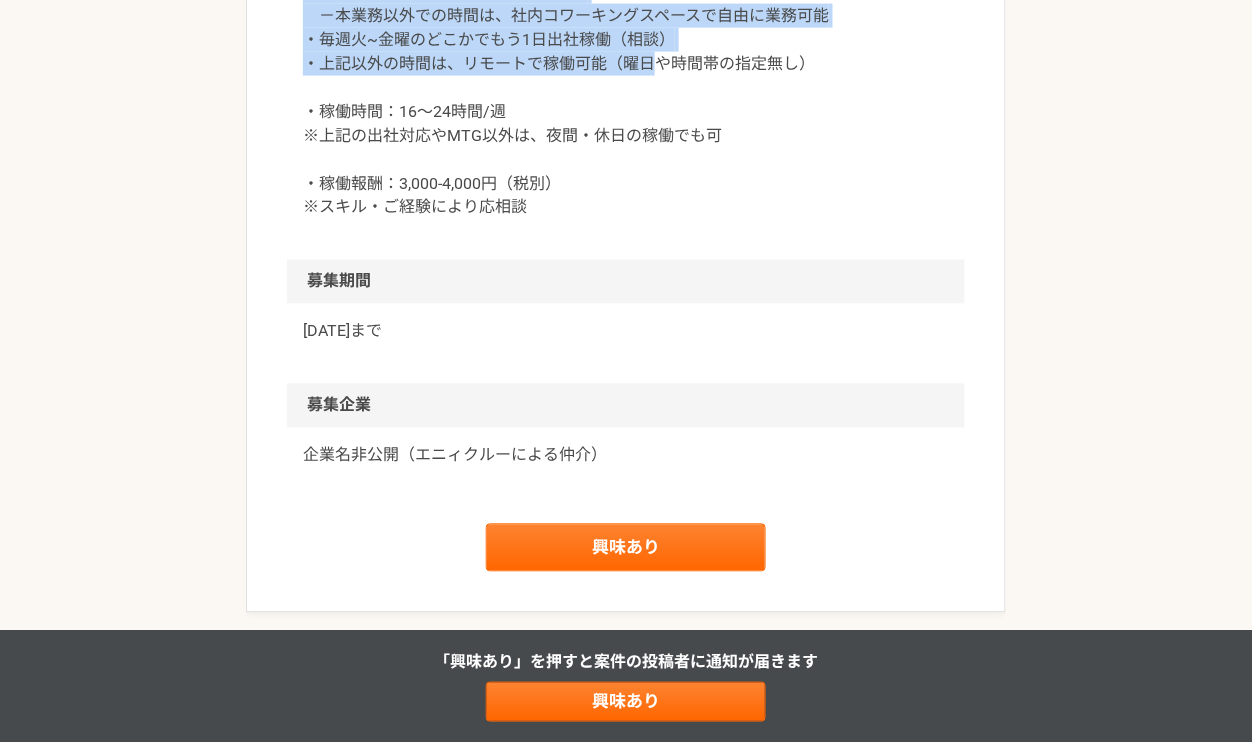 drag, startPoint x: 802, startPoint y: 233, endPoint x: 810, endPoint y: 106, distance: 127.25172 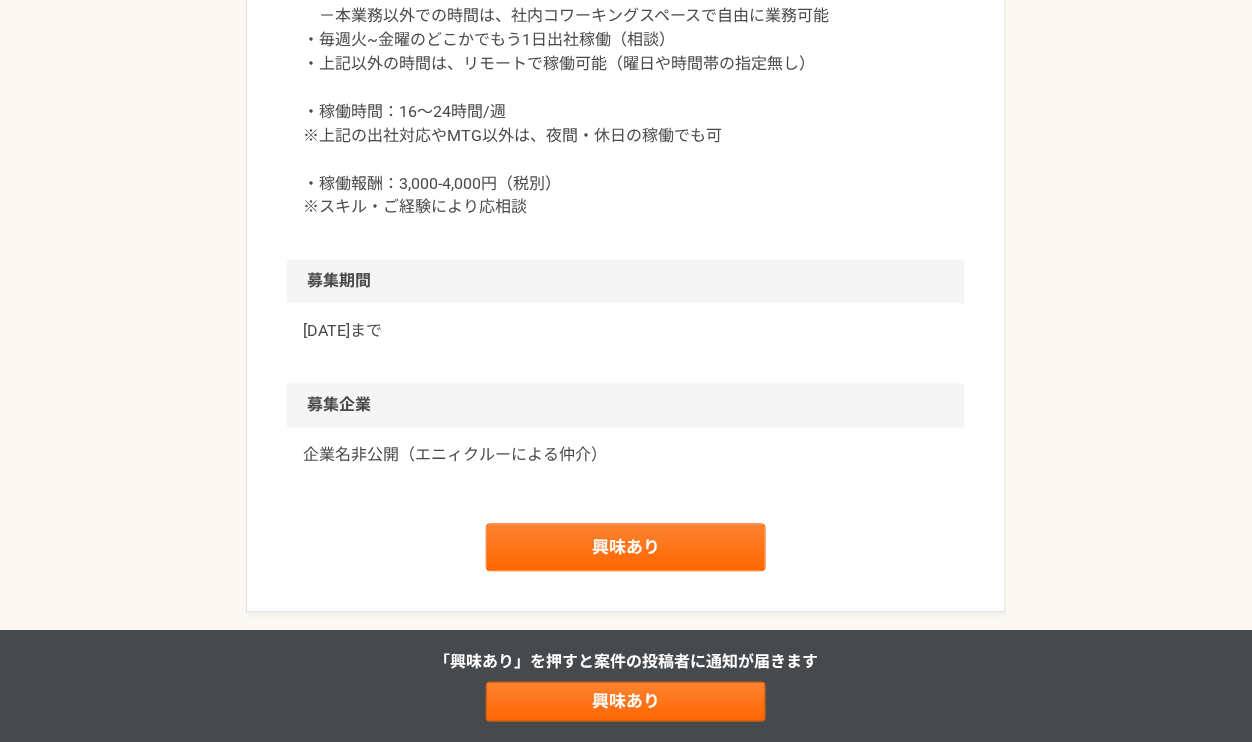 click on "・毎週月曜にオフィス（神田）に出社し、3時間以上出社稼働
－9時45分～10時半までの定例に参加
－本業務以外での時間は、社内コワーキングスペースで自由に業務可能
・毎週火~金曜のどこかでもう1日出社稼働（相談）
・上記以外の時間は、リモートで稼働可能（曜日や時間帯の指定無し）
・稼働時間：16～24時間/週
※上記の出社対応やMTG以外は、夜間・休日の稼働でも可
・稼働報酬：3,000-4,000円（税別）
※スキル・ご経験により応相談" at bounding box center [626, 88] 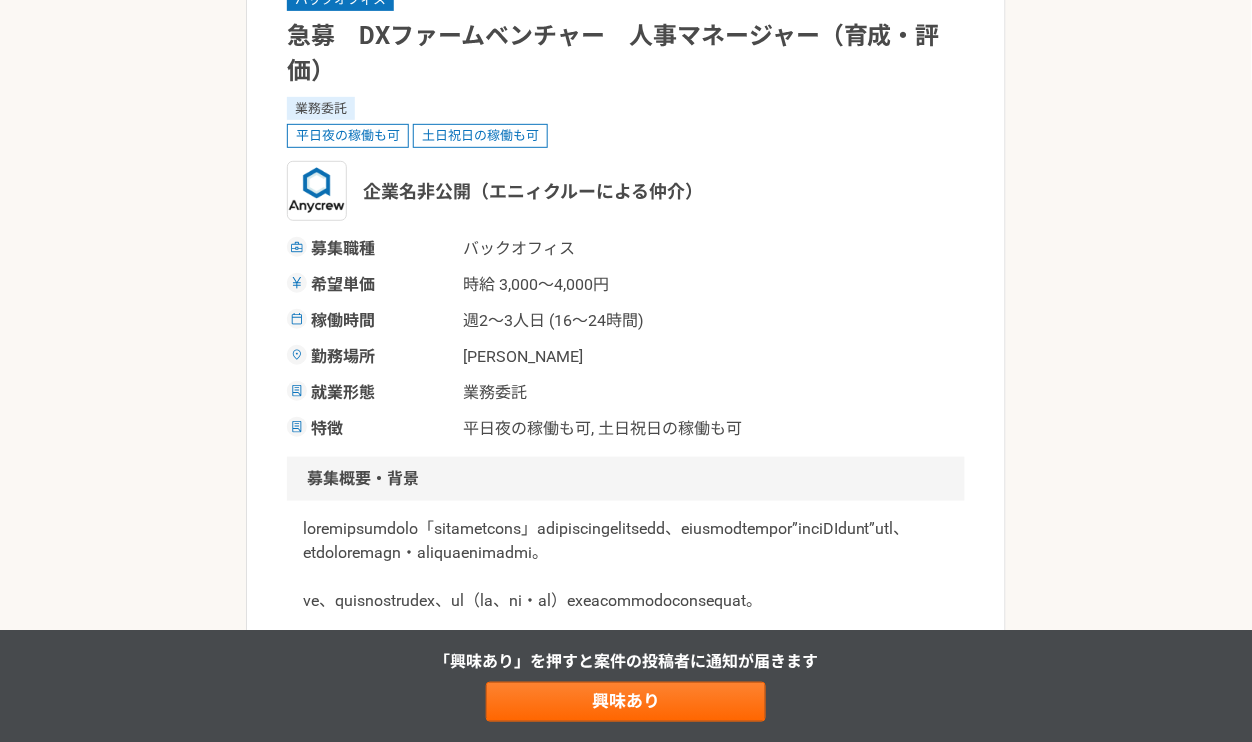 scroll, scrollTop: 0, scrollLeft: 0, axis: both 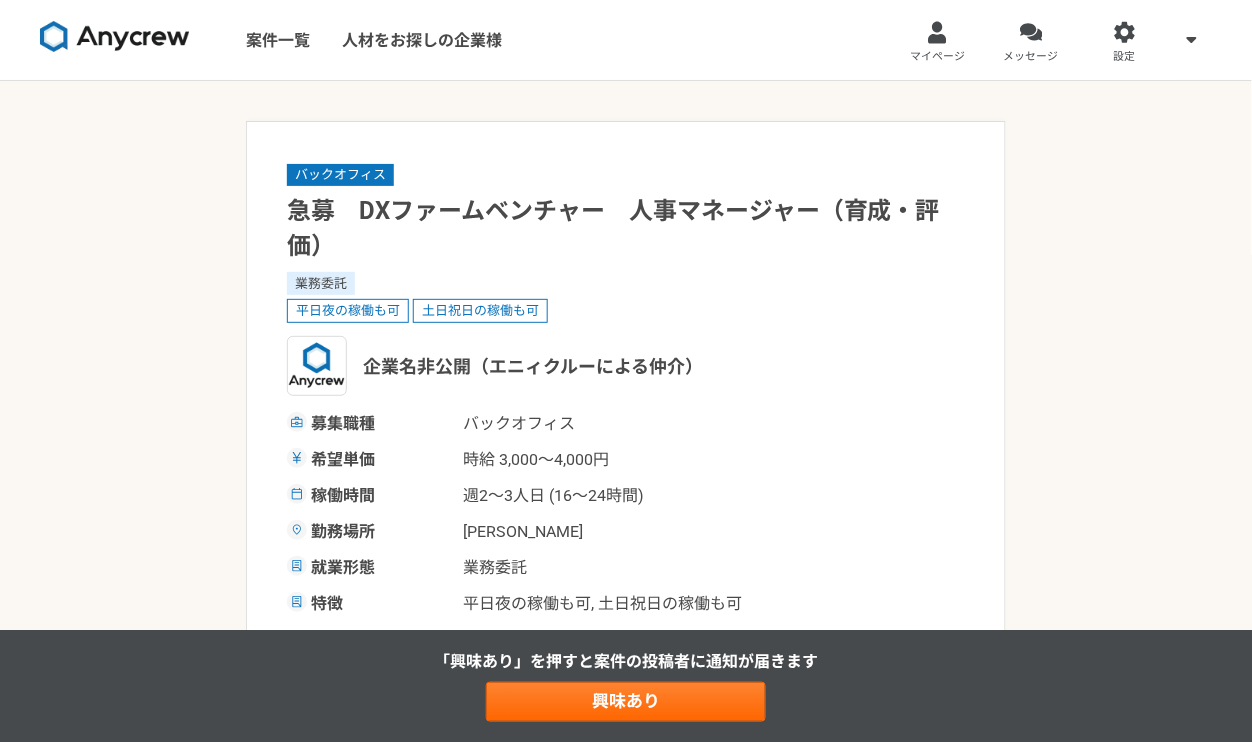 click on "業務委託" at bounding box center (626, 283) 